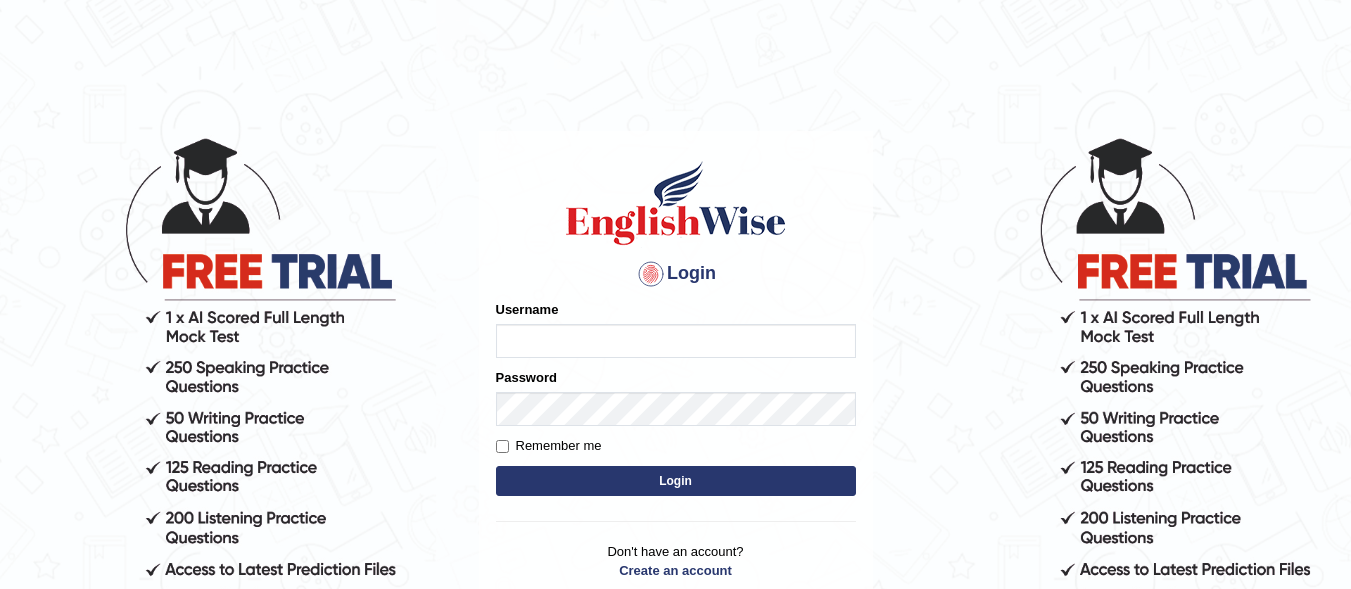 scroll, scrollTop: 176, scrollLeft: 0, axis: vertical 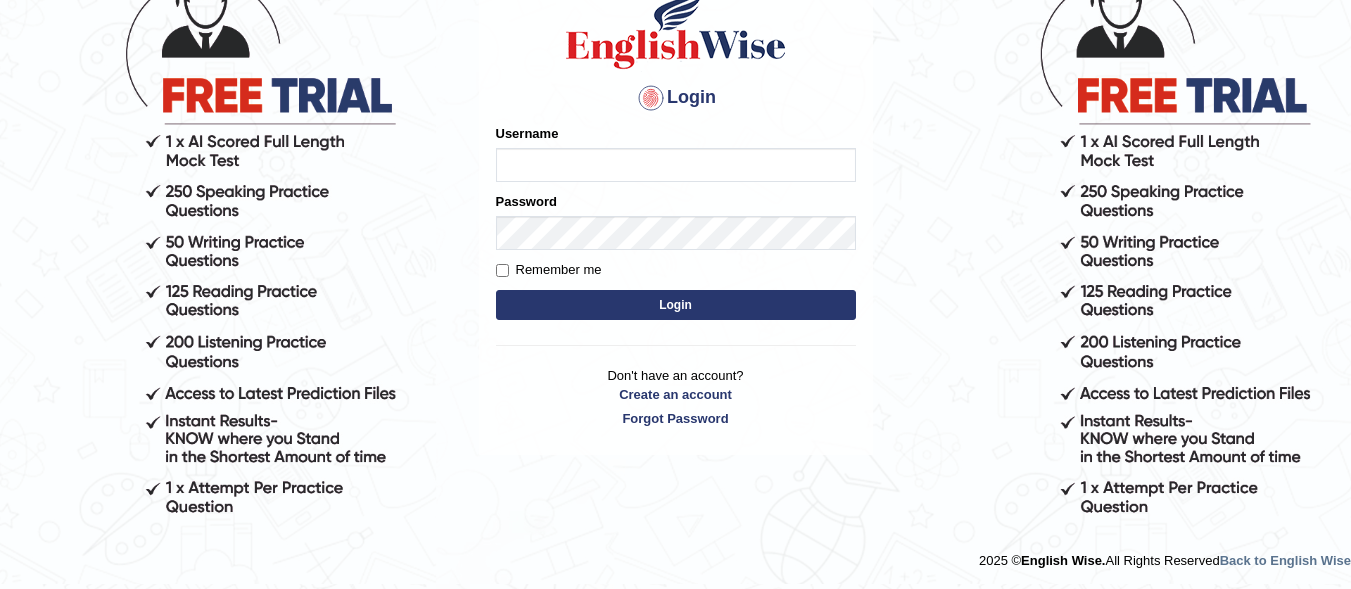 click on "Username" at bounding box center [676, 165] 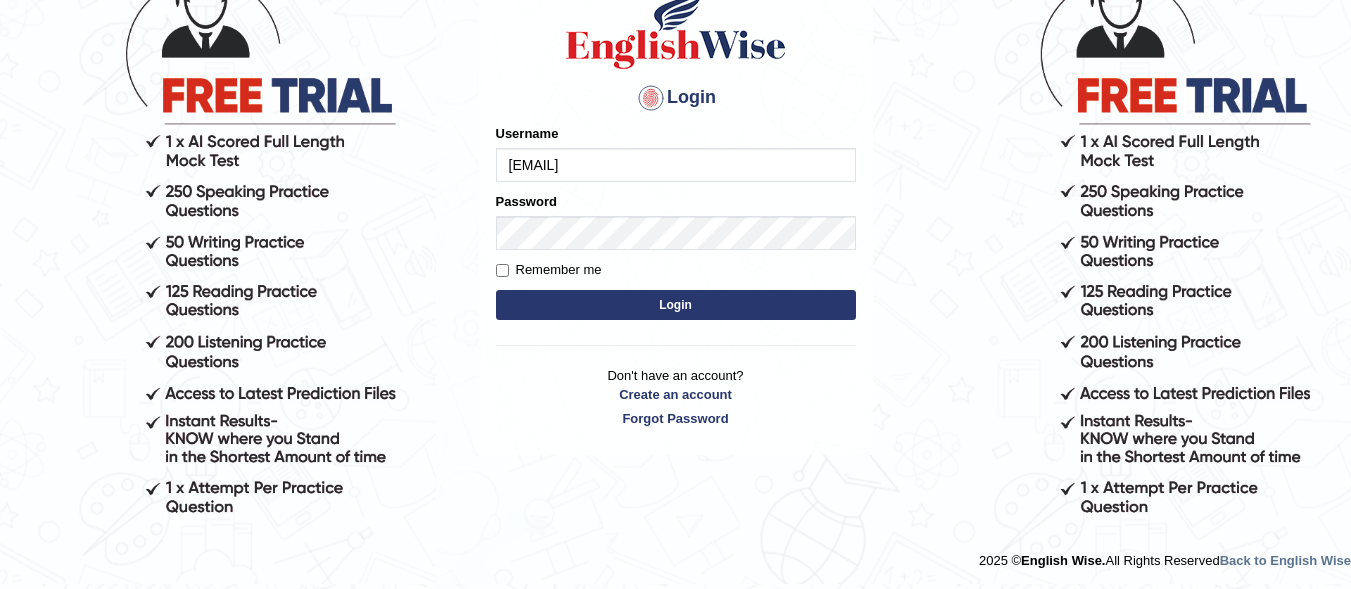 type on "mervinsingh.1234@gmail.com" 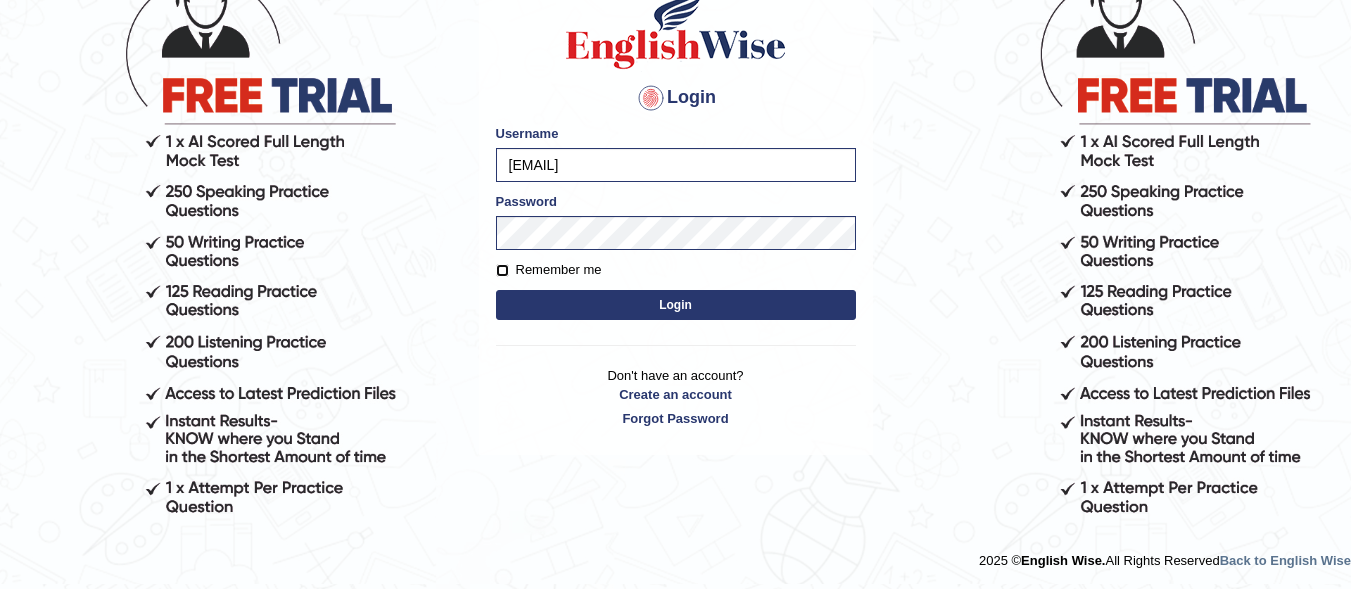 click on "Remember me" at bounding box center (502, 270) 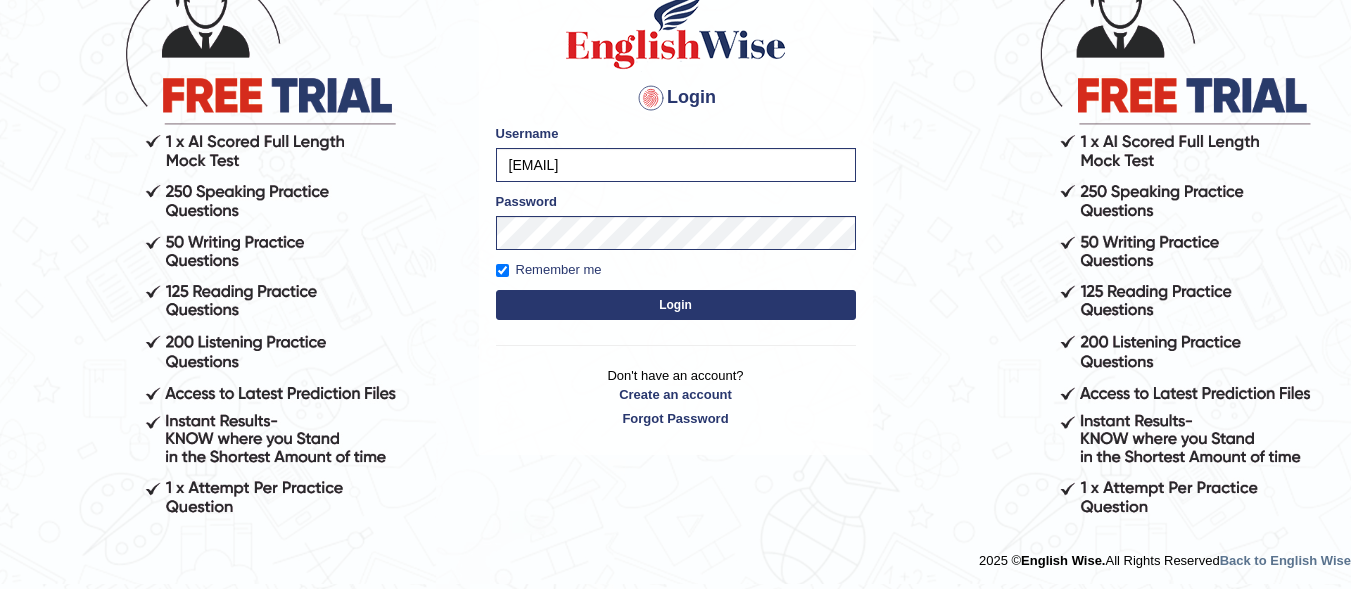 click on "Login" at bounding box center [676, 305] 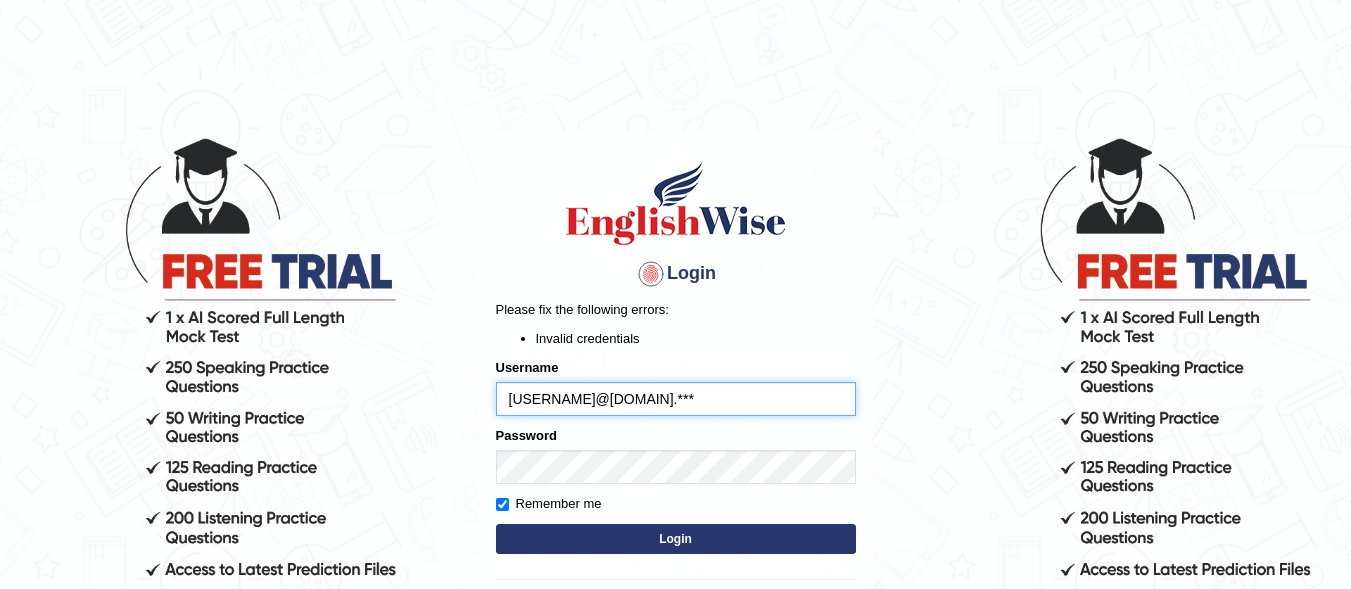 scroll, scrollTop: 0, scrollLeft: 0, axis: both 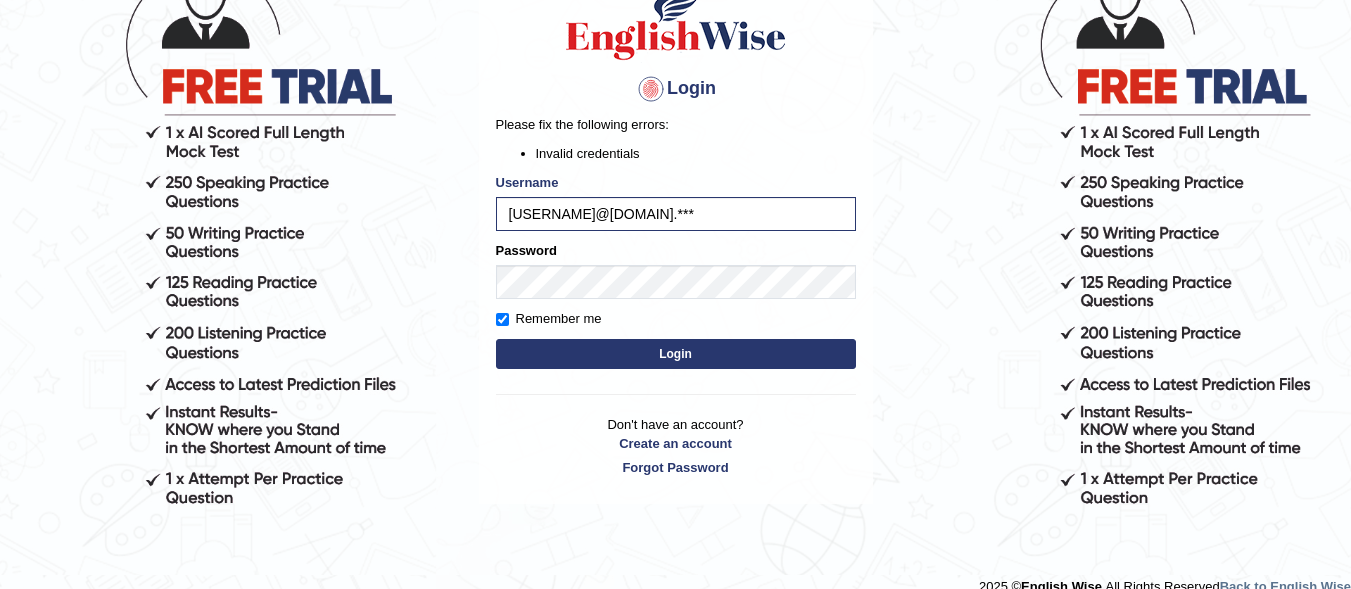 click on "Login" at bounding box center [676, 354] 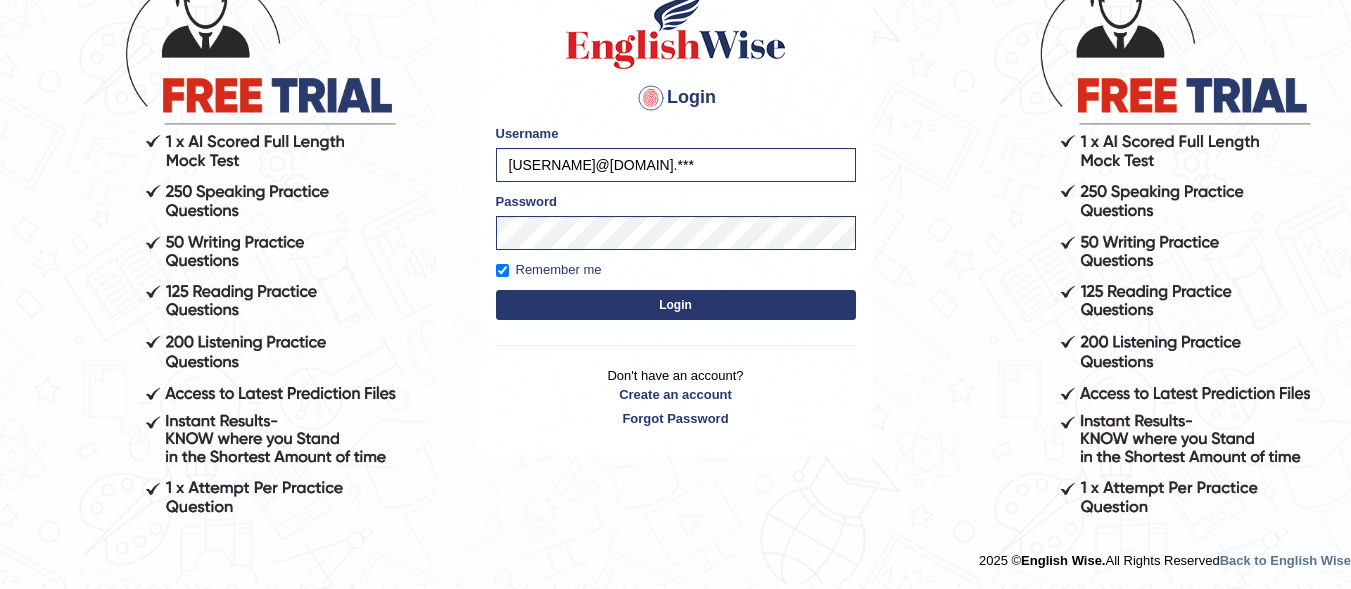 scroll, scrollTop: 176, scrollLeft: 0, axis: vertical 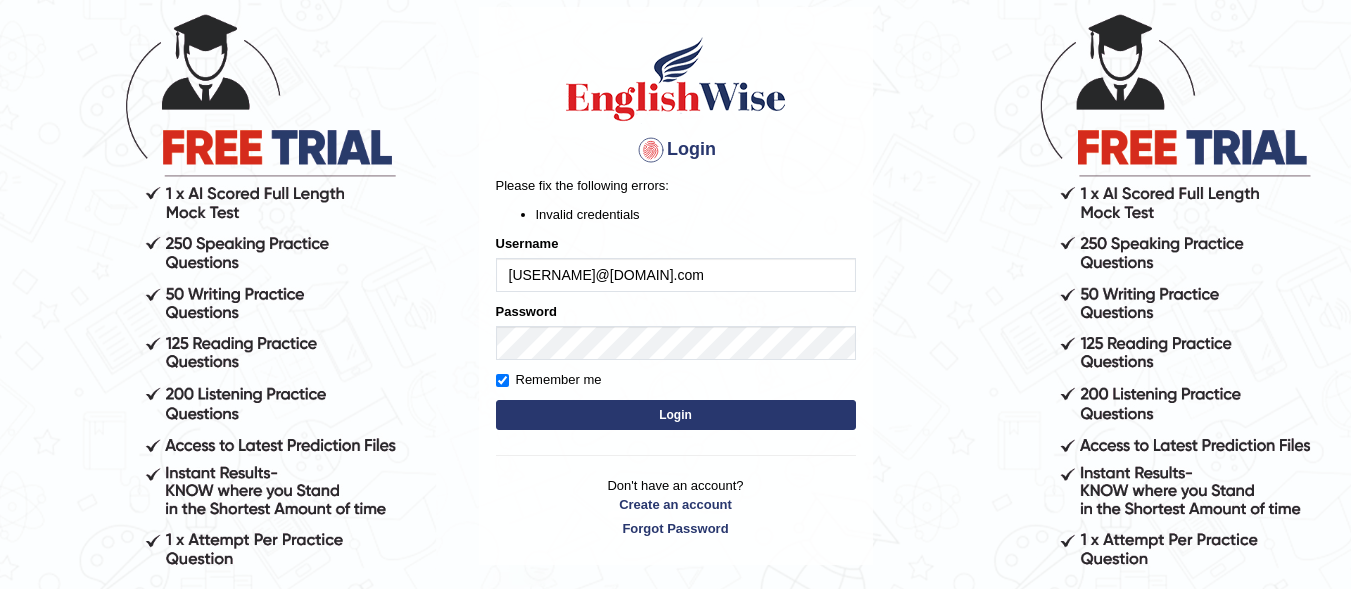 click on "[EMAIL]" at bounding box center (676, 275) 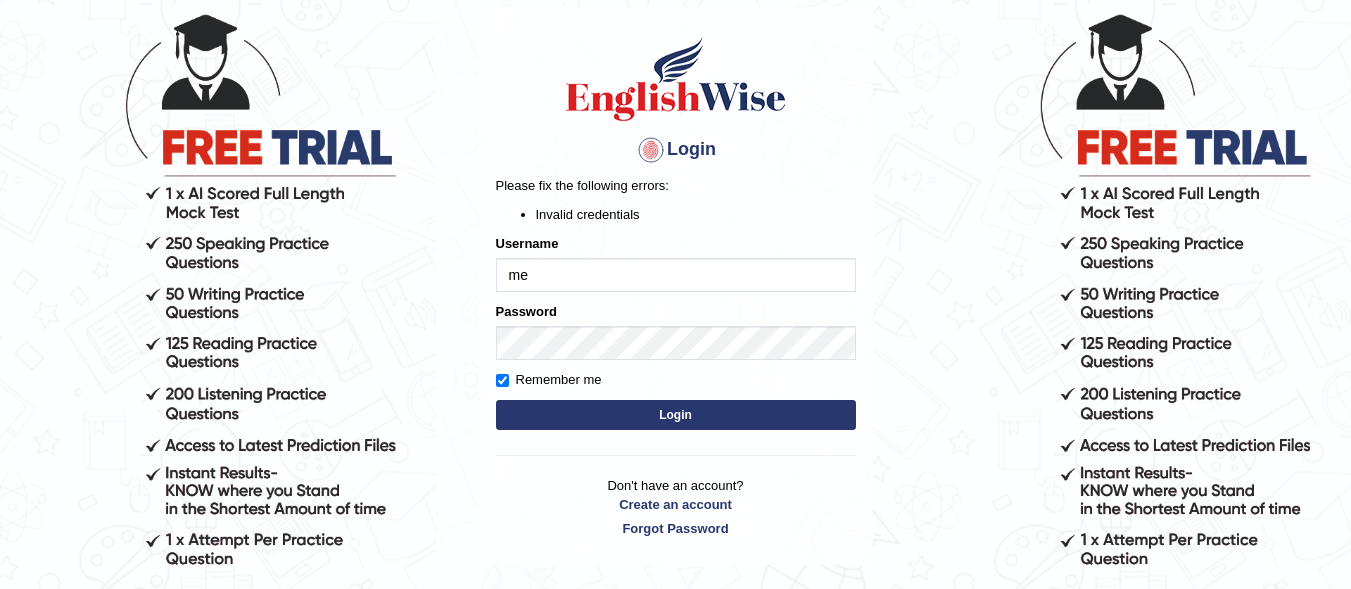 type on "m" 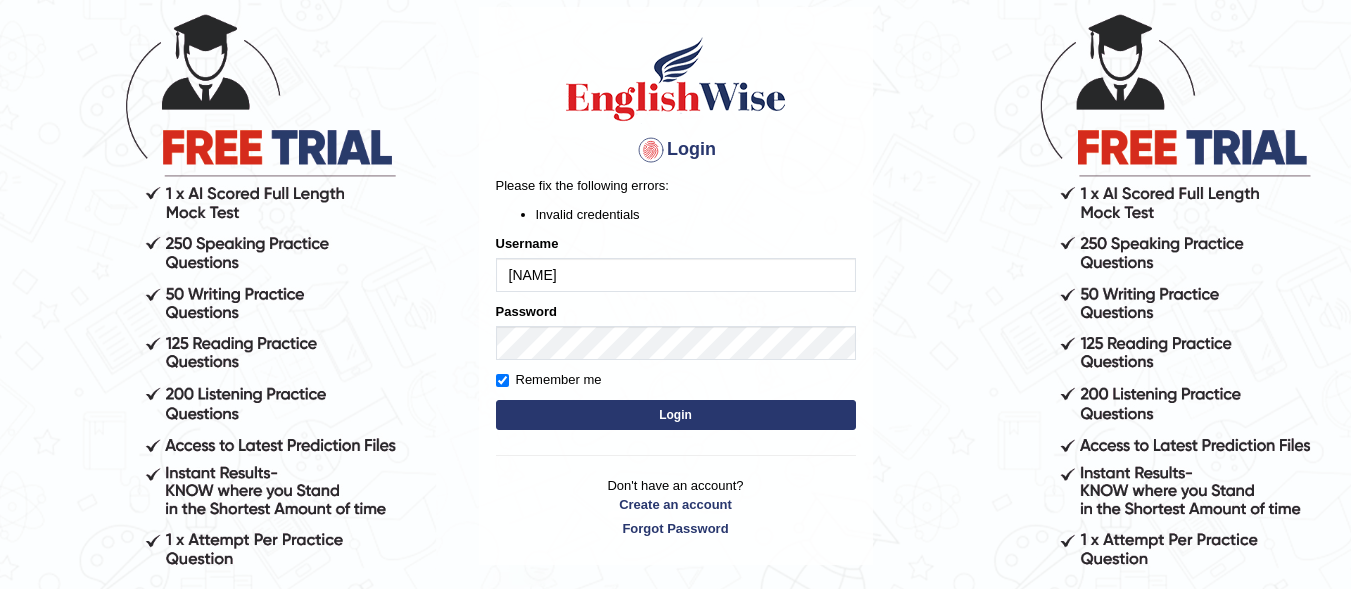 type on "Mervin" 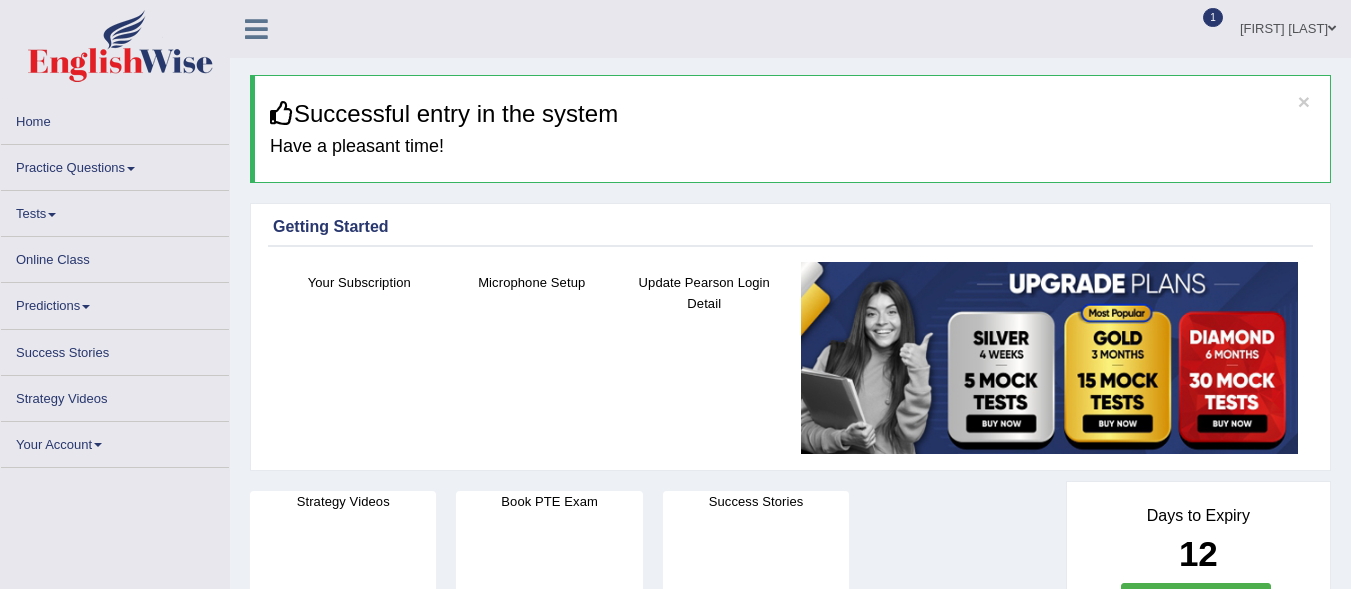 scroll, scrollTop: 0, scrollLeft: 0, axis: both 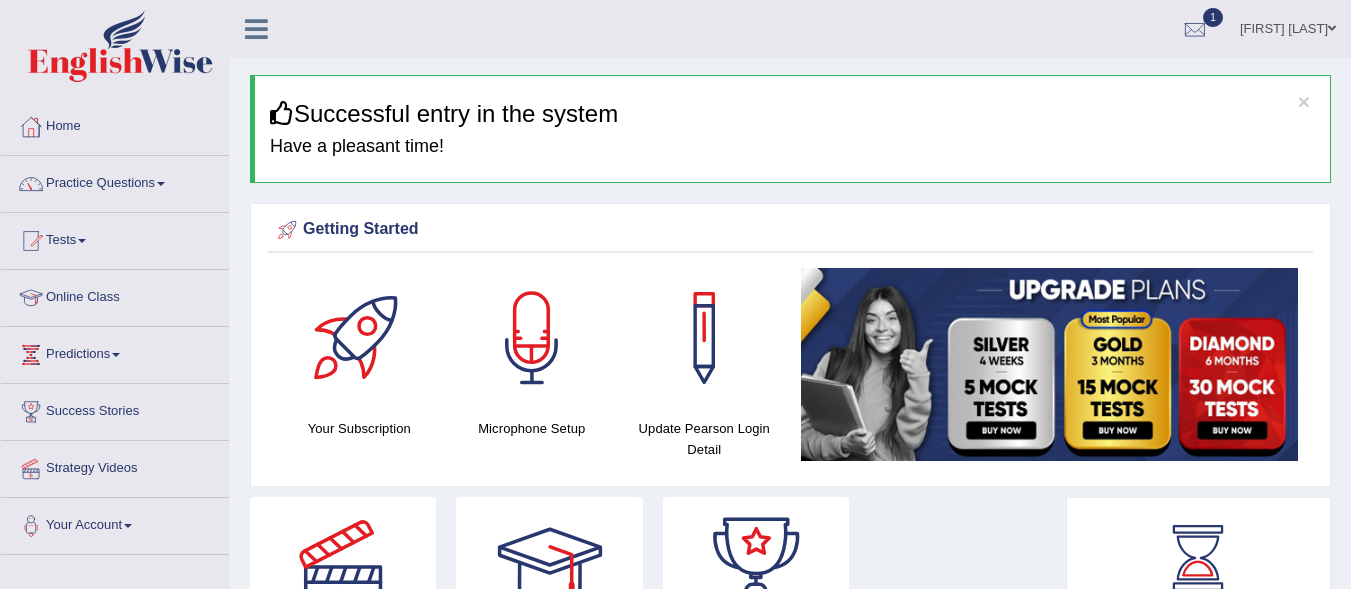 click at bounding box center (1050, 364) 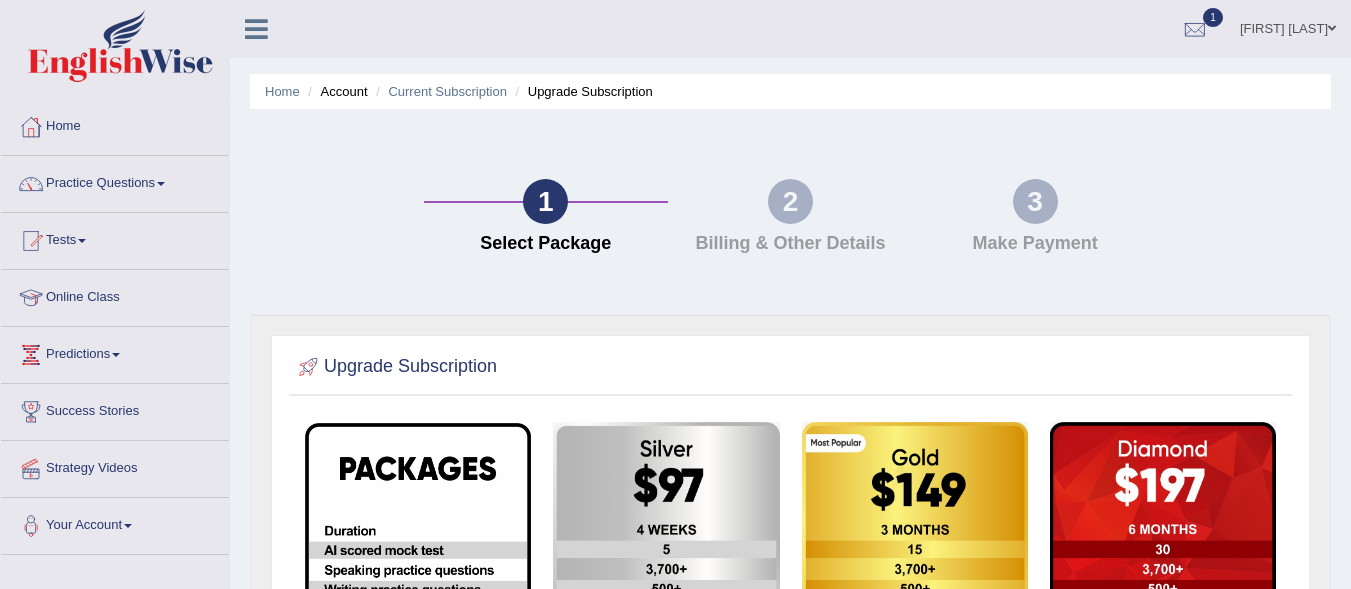 scroll, scrollTop: 154, scrollLeft: 0, axis: vertical 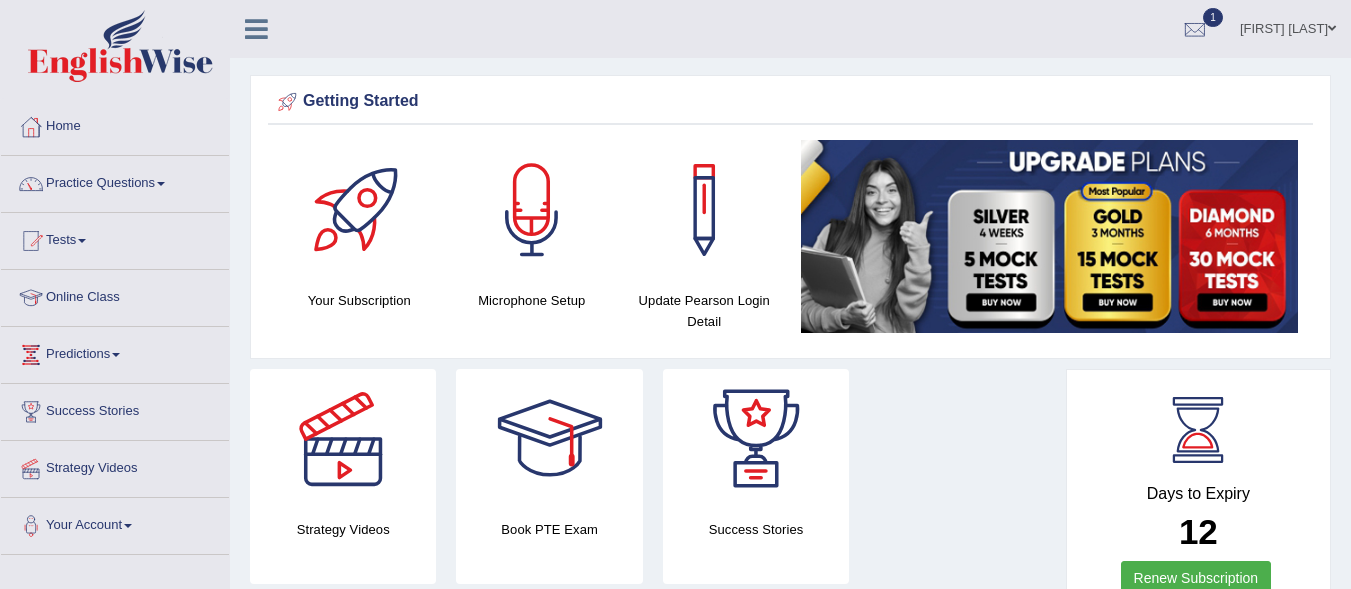 click on "Practice Questions" at bounding box center (115, 181) 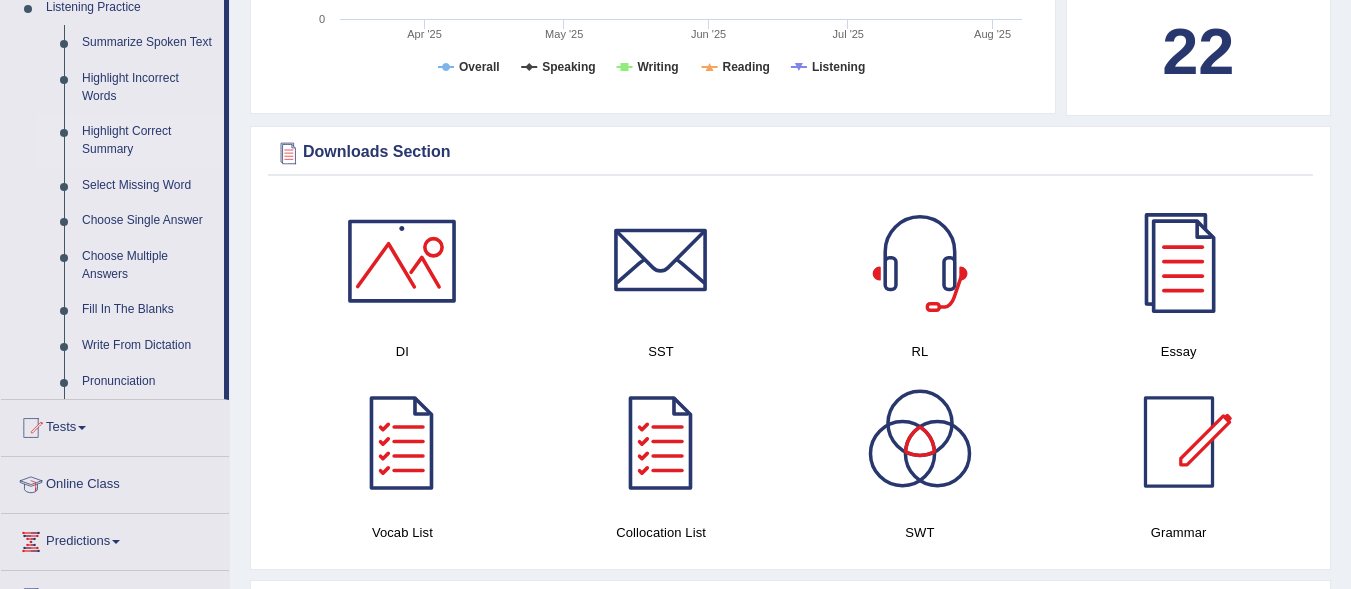 scroll, scrollTop: 880, scrollLeft: 0, axis: vertical 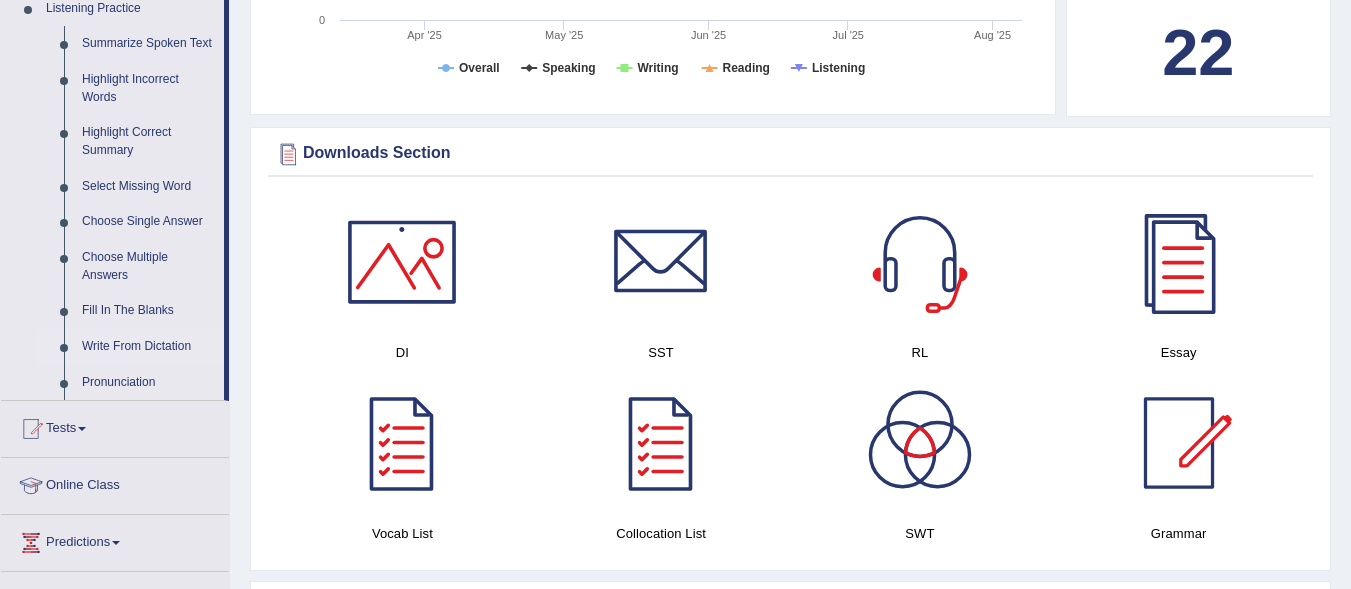 click on "Write From Dictation" at bounding box center (148, 347) 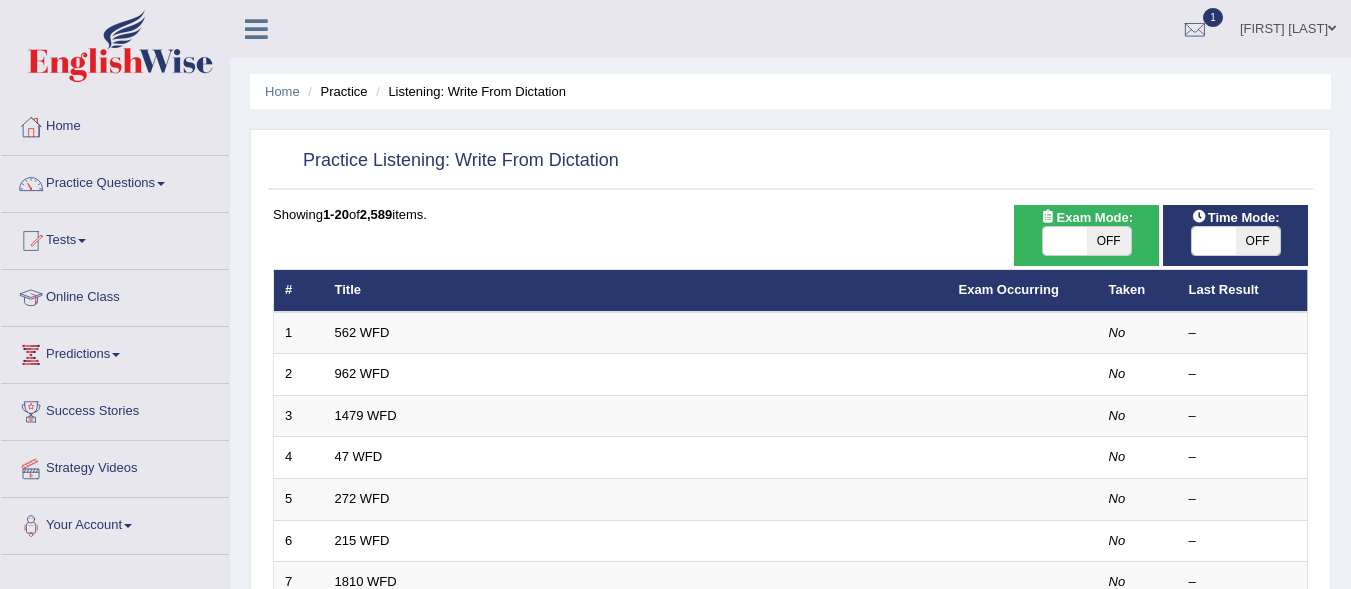 scroll, scrollTop: 0, scrollLeft: 0, axis: both 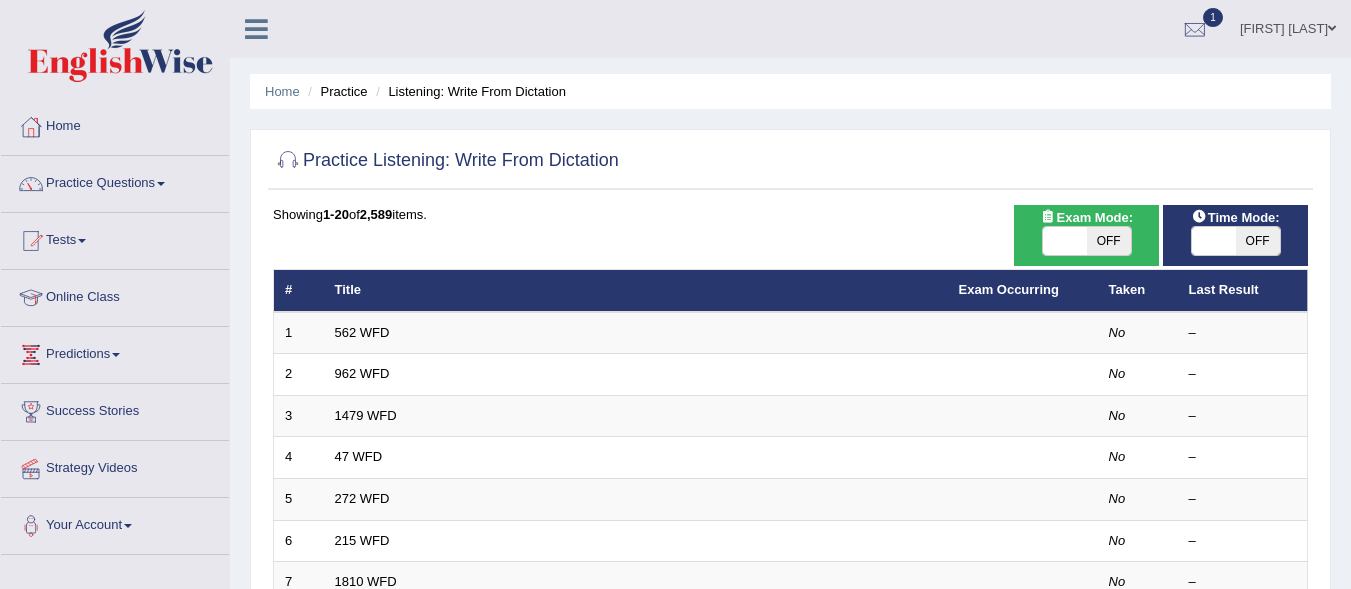 click on "Home" at bounding box center [115, 124] 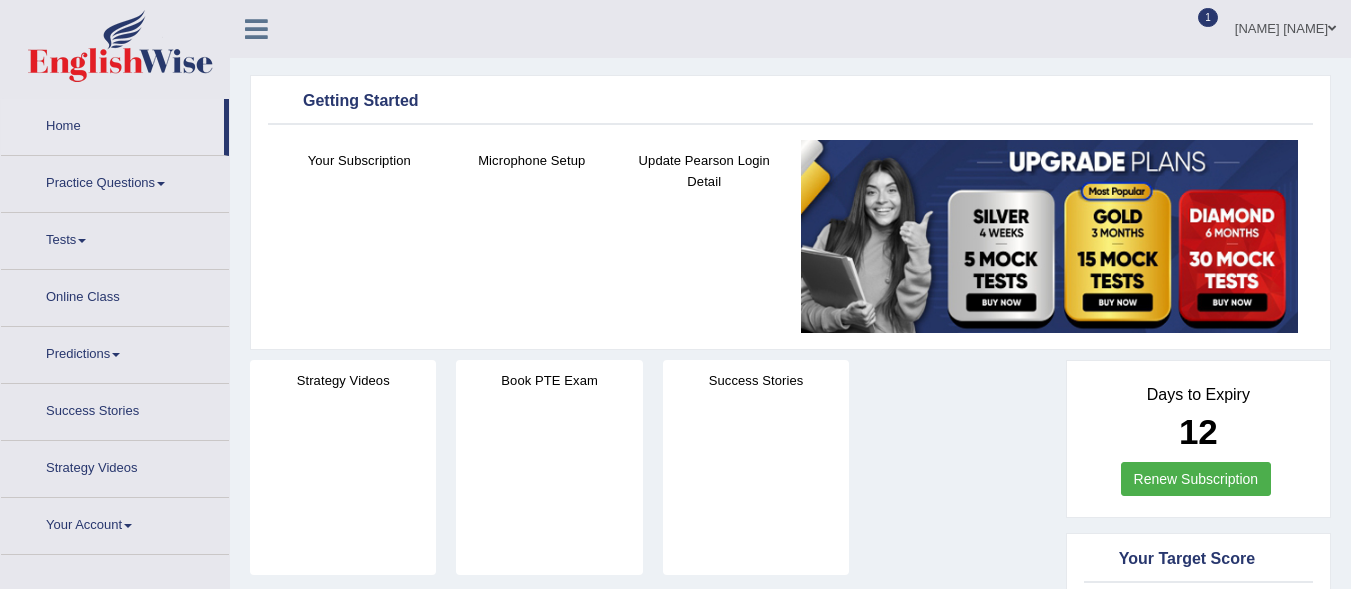 scroll, scrollTop: 0, scrollLeft: 0, axis: both 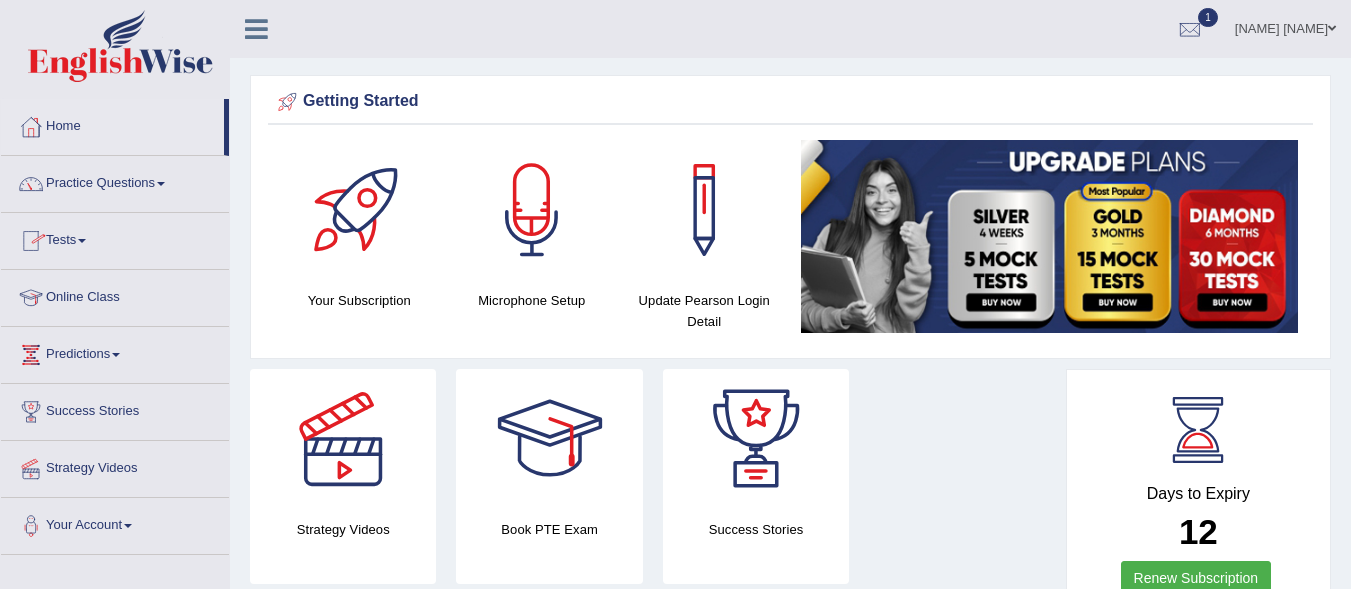 click on "Tests" at bounding box center [115, 238] 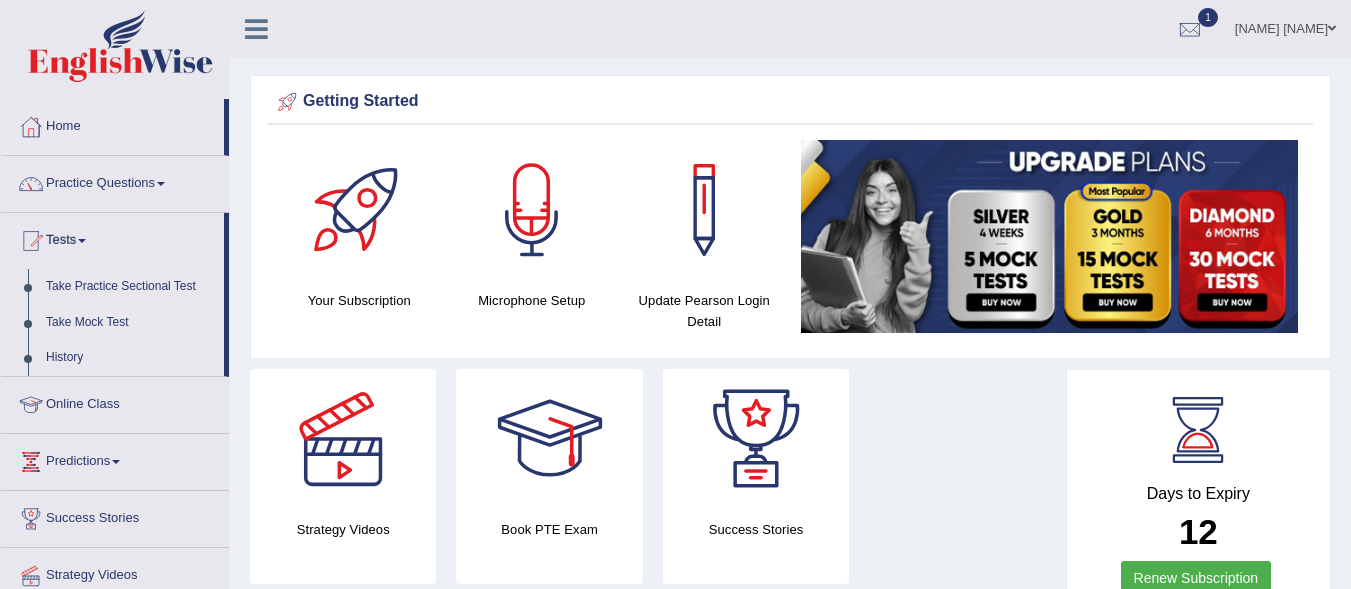 click on "Take Mock Test" at bounding box center (130, 323) 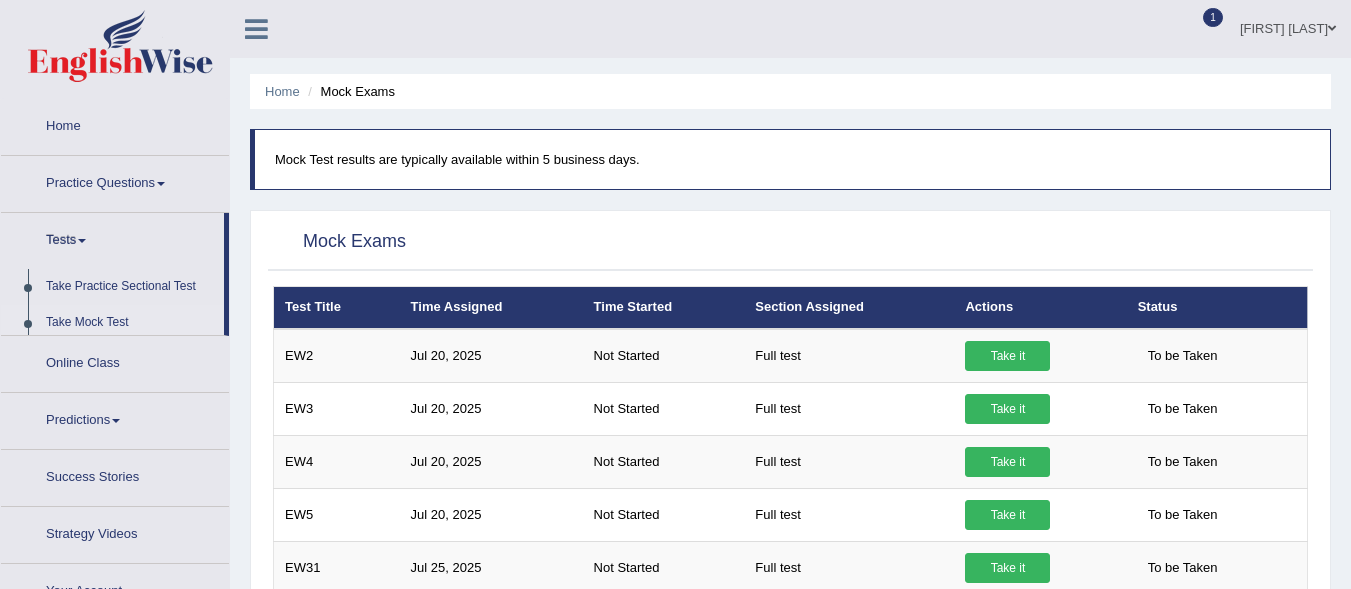 scroll, scrollTop: 0, scrollLeft: 0, axis: both 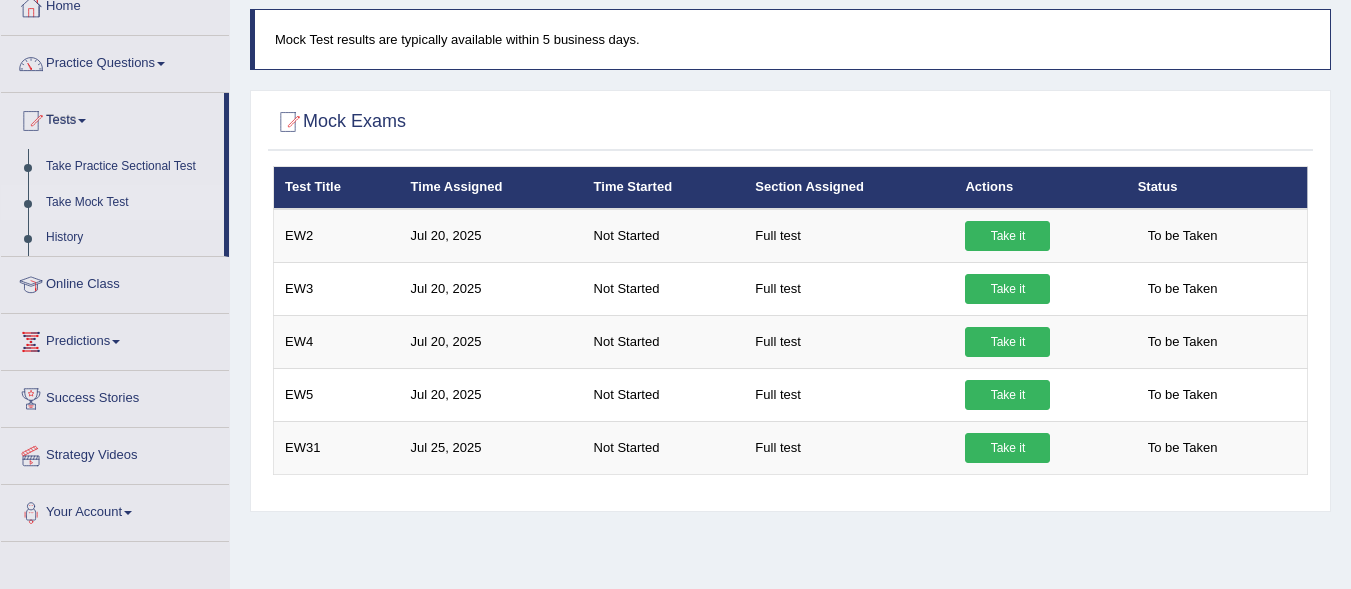 click on "Mock Exams
×
Have you watched our instructional video on how to take a Mock Test?
No, I want to see it
Yes, I have seen that and want to undertake the mock exam now
× × No, I want to see it" at bounding box center (790, 301) 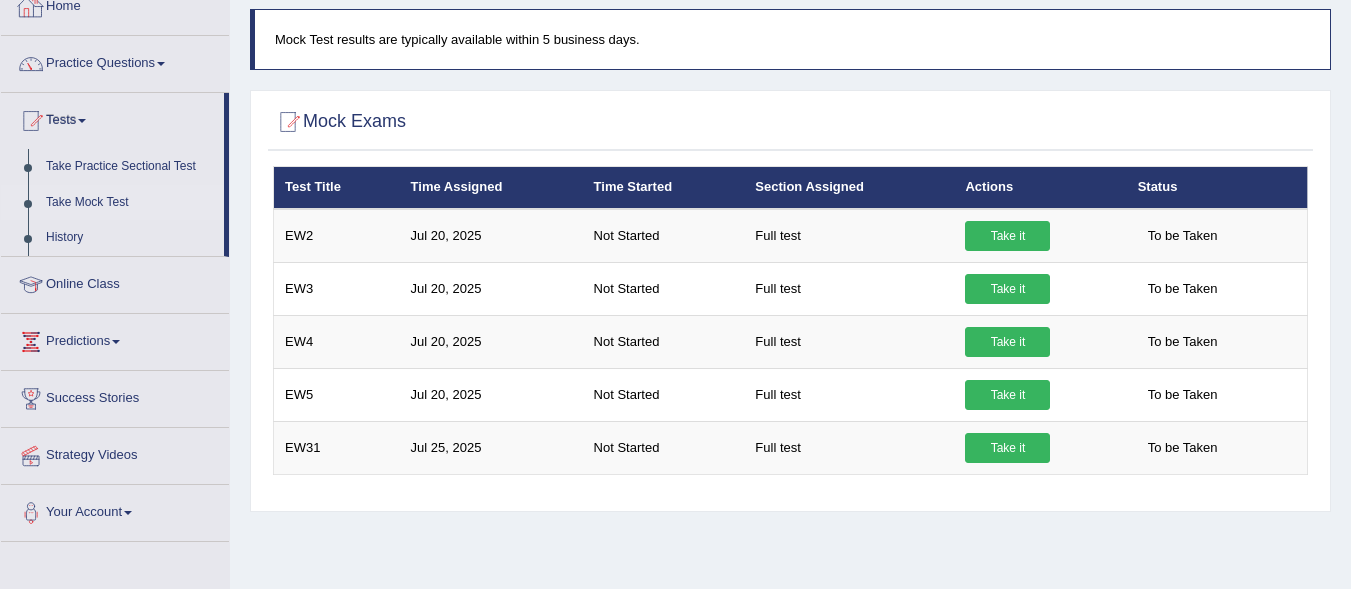click on "Home" at bounding box center [115, 4] 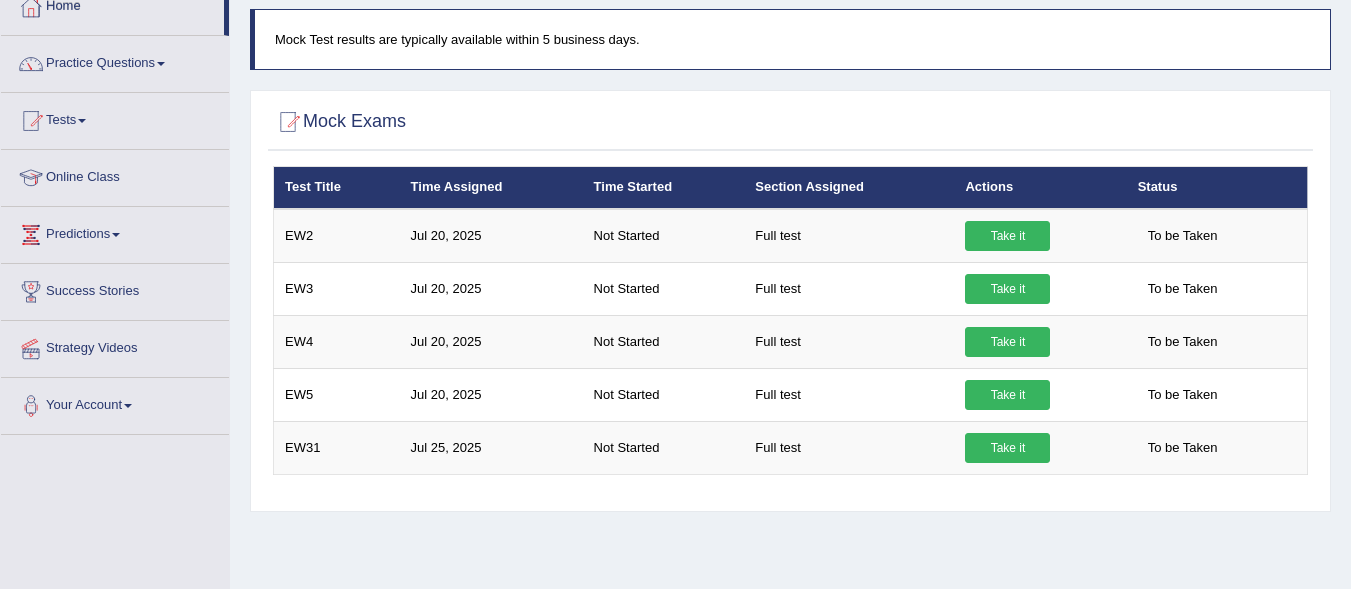 scroll, scrollTop: 4, scrollLeft: 0, axis: vertical 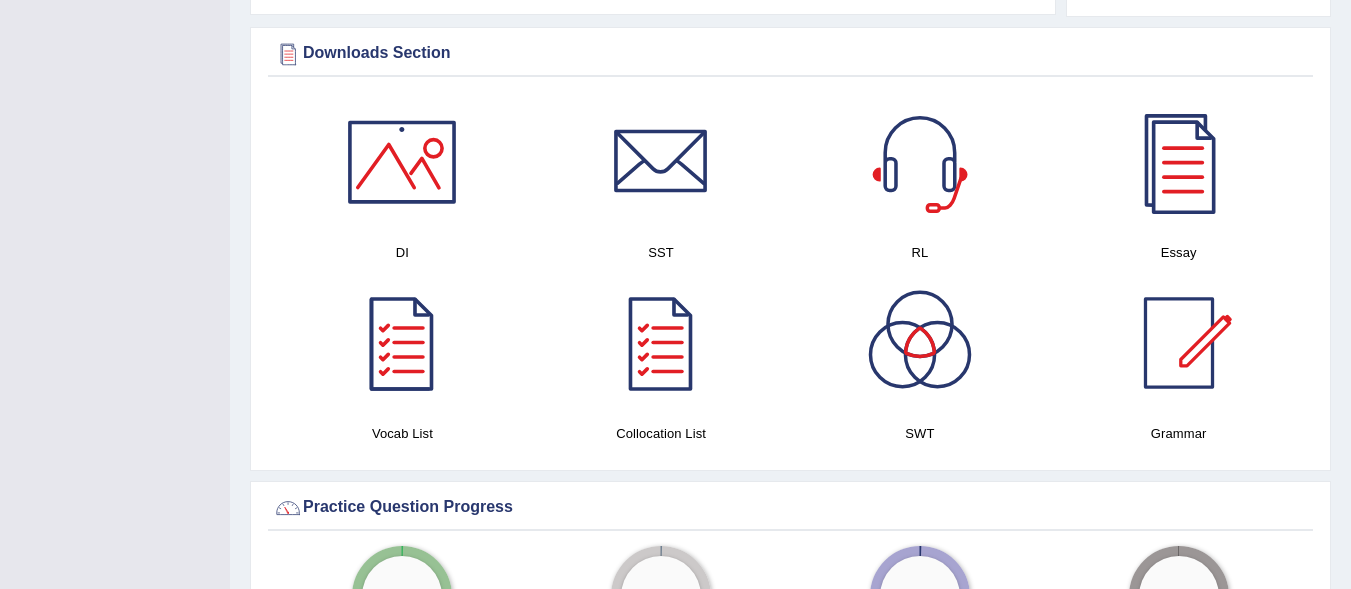 click at bounding box center [402, 162] 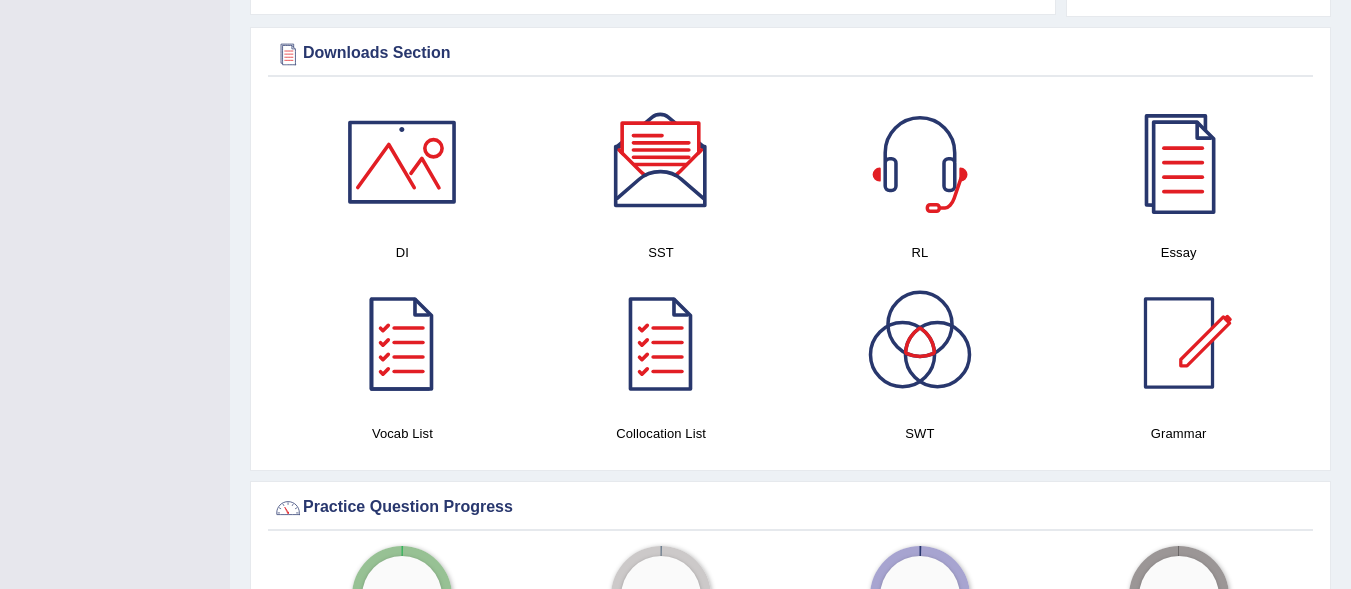 click at bounding box center (661, 162) 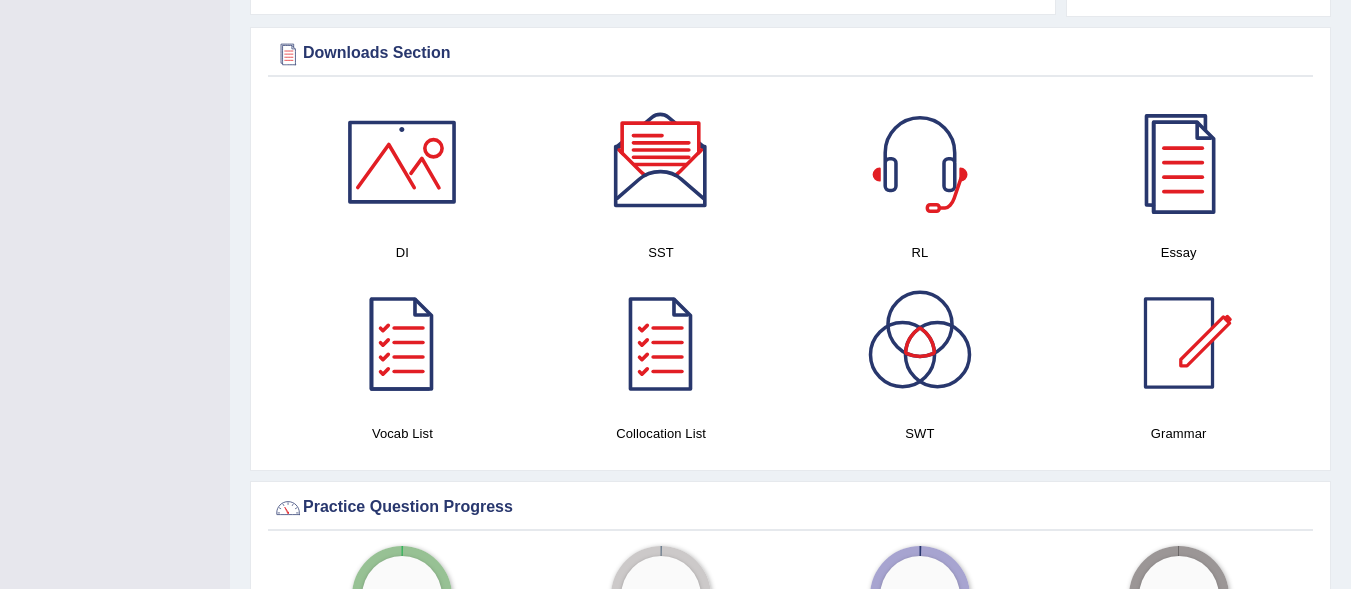 click at bounding box center [1179, 162] 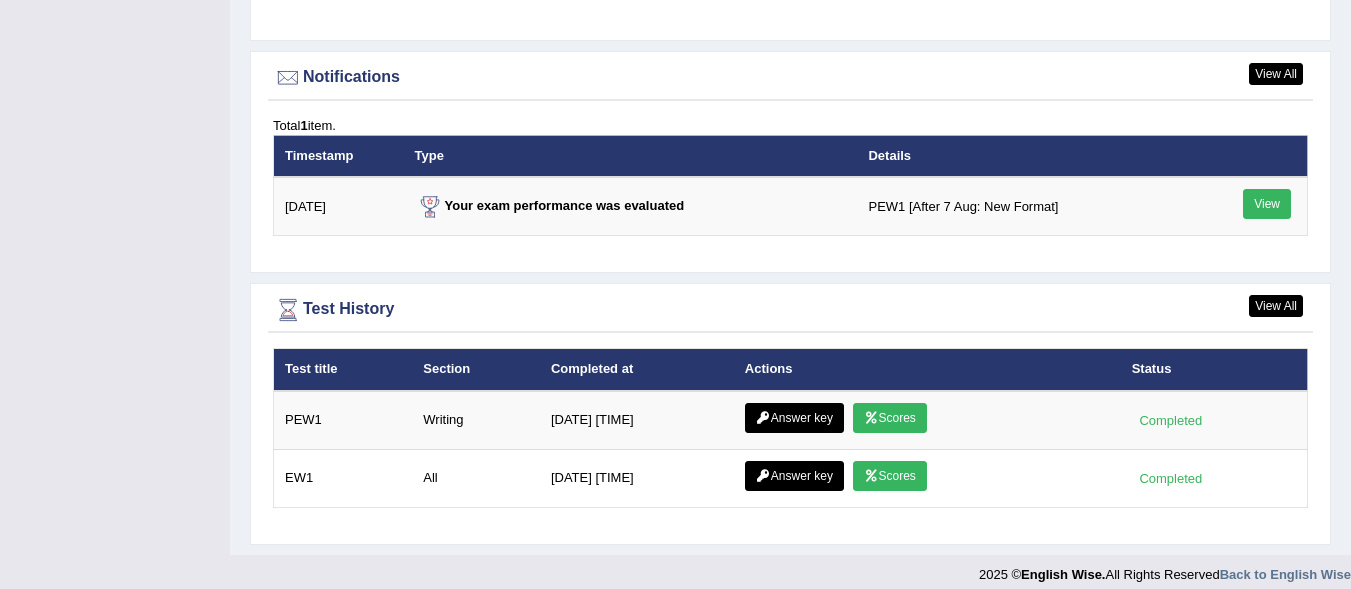 scroll, scrollTop: 2401, scrollLeft: 0, axis: vertical 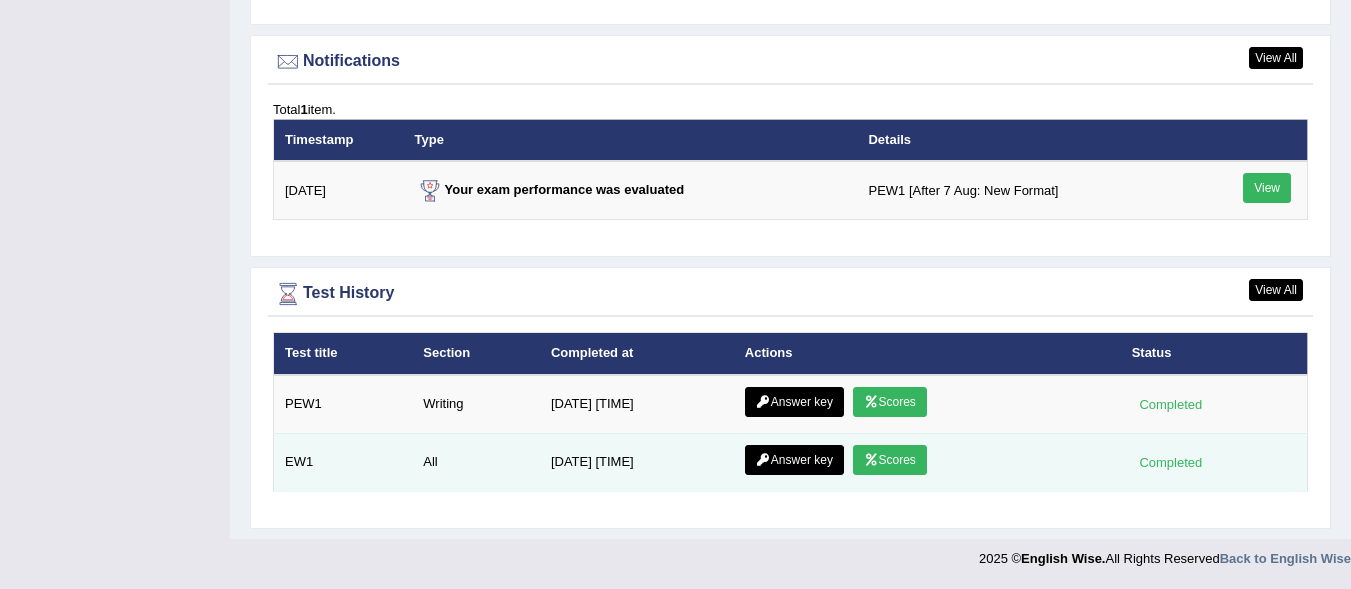 click on "Scores" at bounding box center [890, 460] 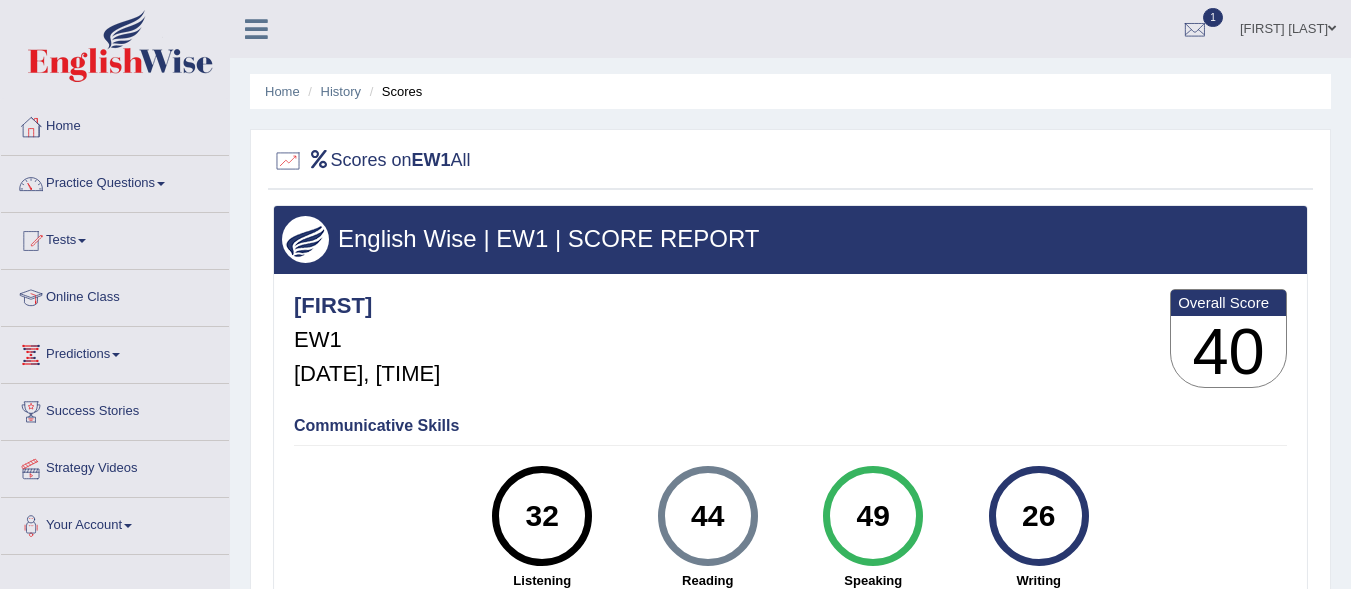 scroll, scrollTop: 130, scrollLeft: 0, axis: vertical 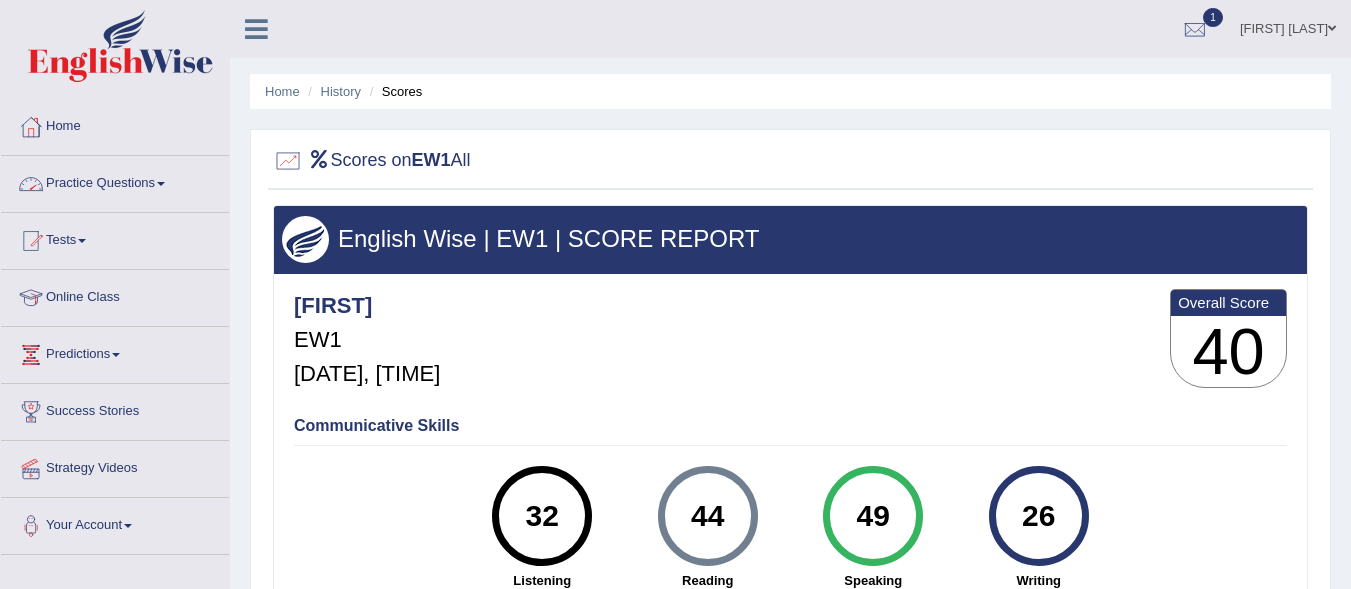 click on "Practice Questions" at bounding box center [115, 181] 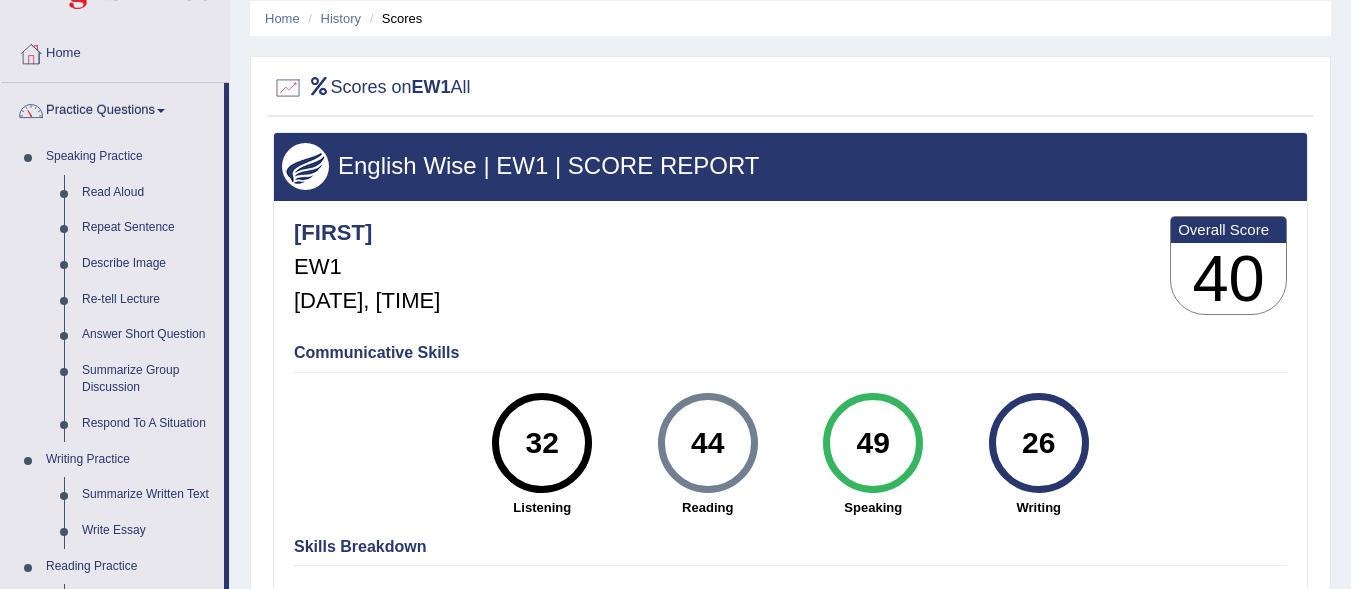 scroll, scrollTop: 77, scrollLeft: 0, axis: vertical 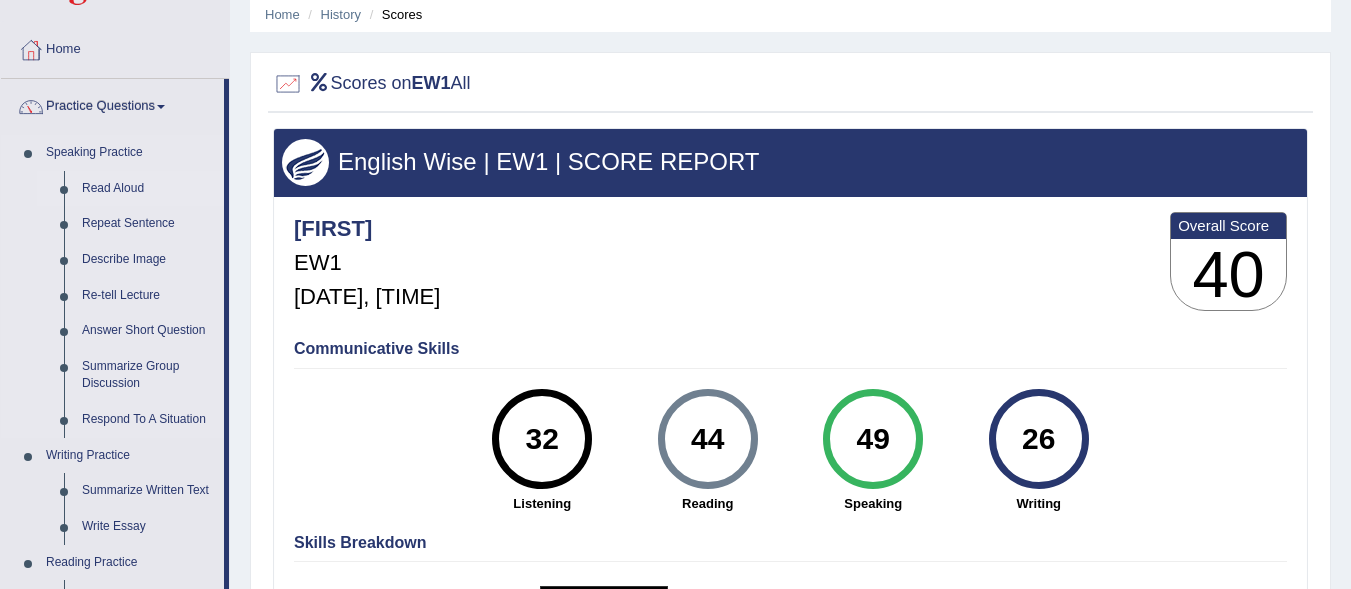 click on "Read Aloud" at bounding box center (148, 189) 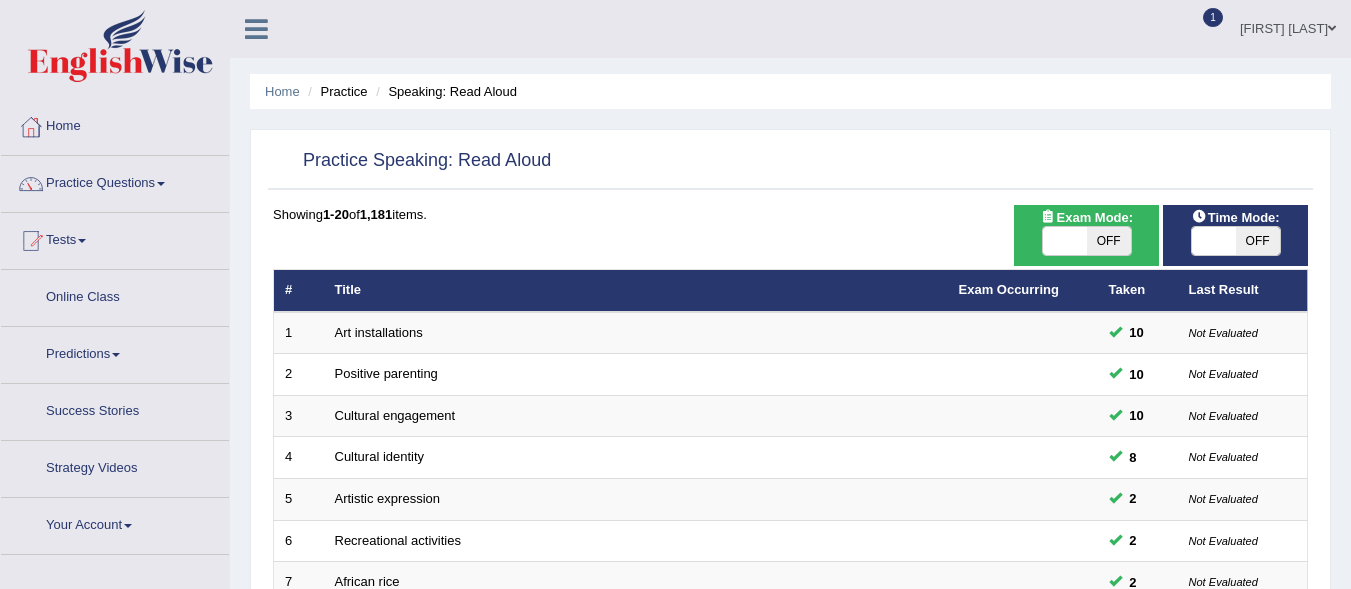 scroll, scrollTop: 0, scrollLeft: 0, axis: both 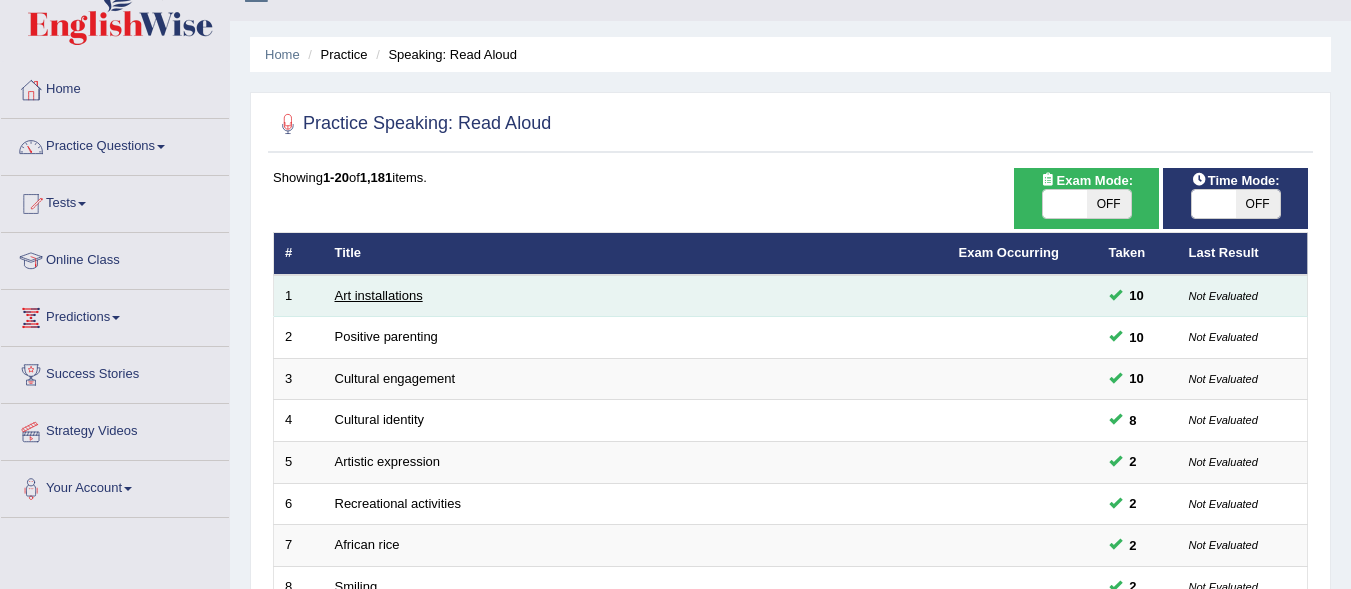 click on "Art installations" at bounding box center (379, 295) 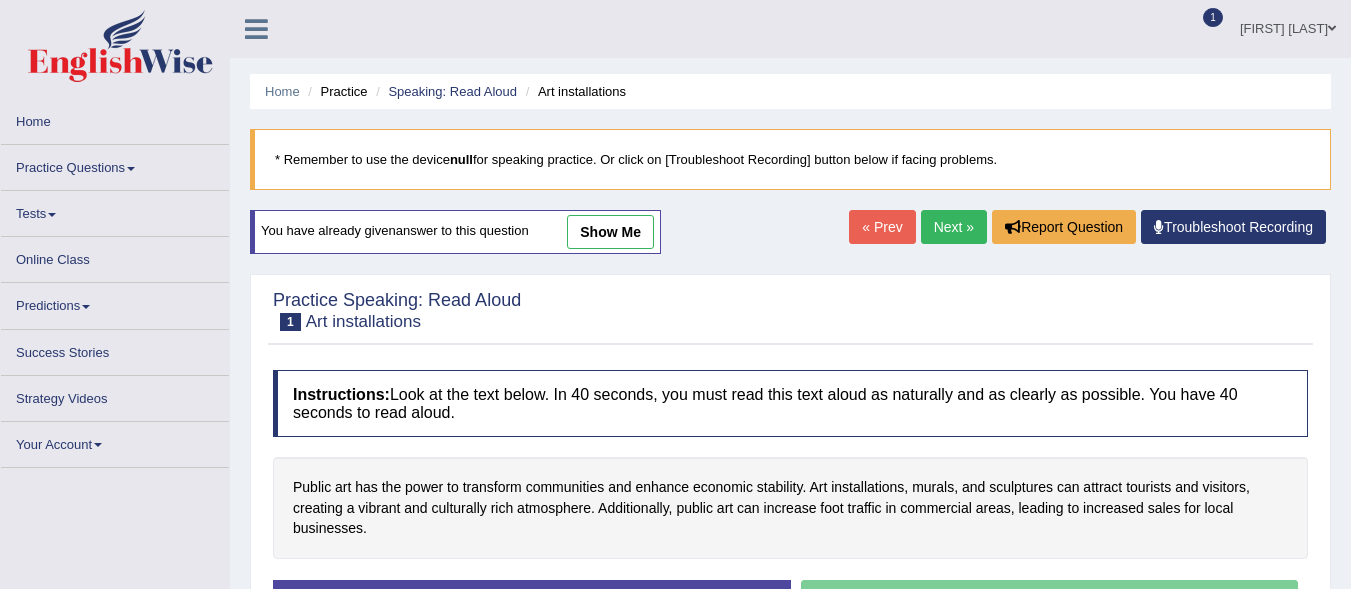 scroll, scrollTop: 0, scrollLeft: 0, axis: both 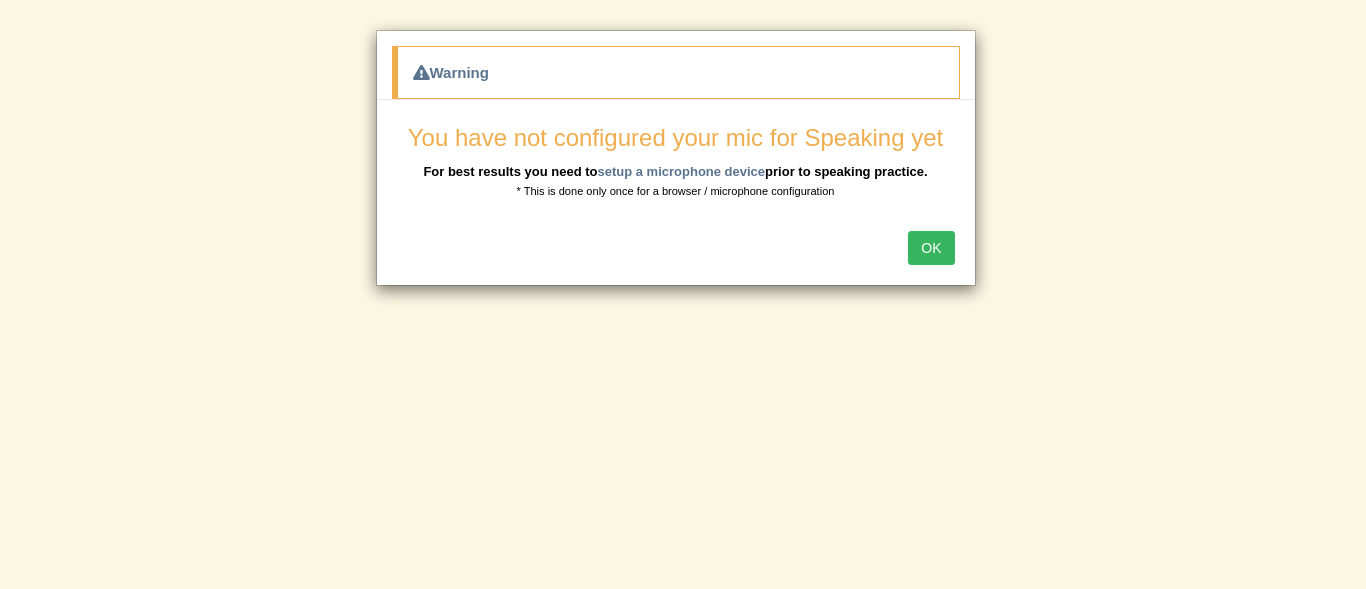 click on "OK" at bounding box center (931, 248) 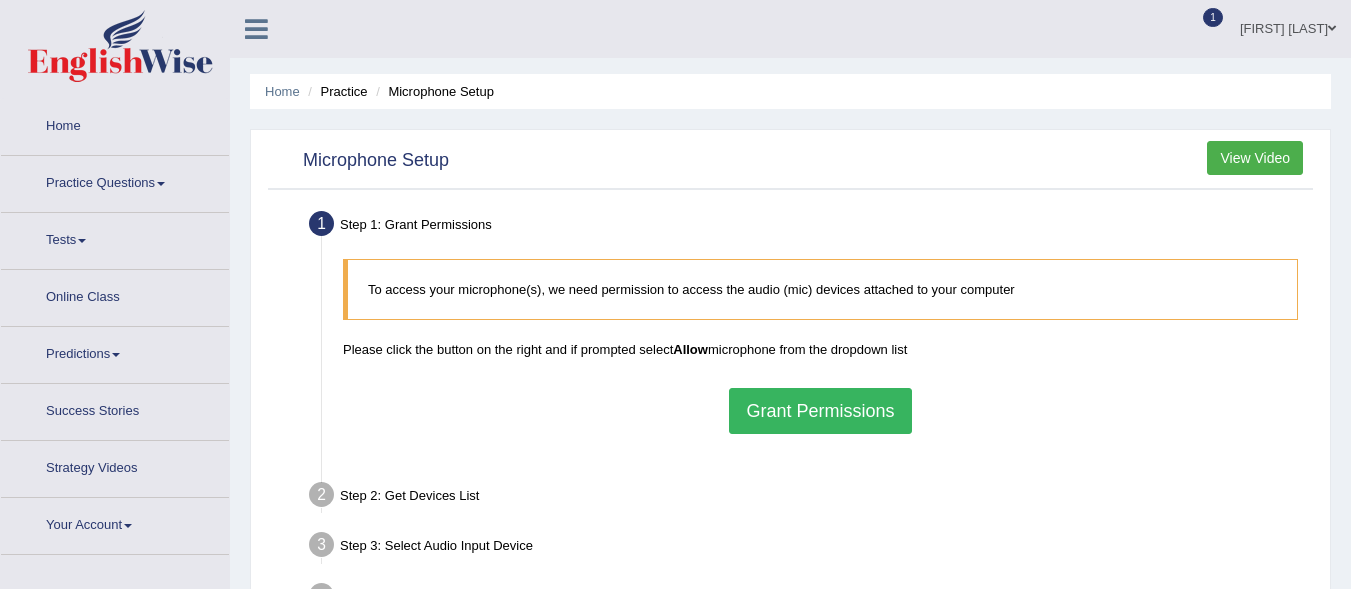 scroll, scrollTop: 0, scrollLeft: 0, axis: both 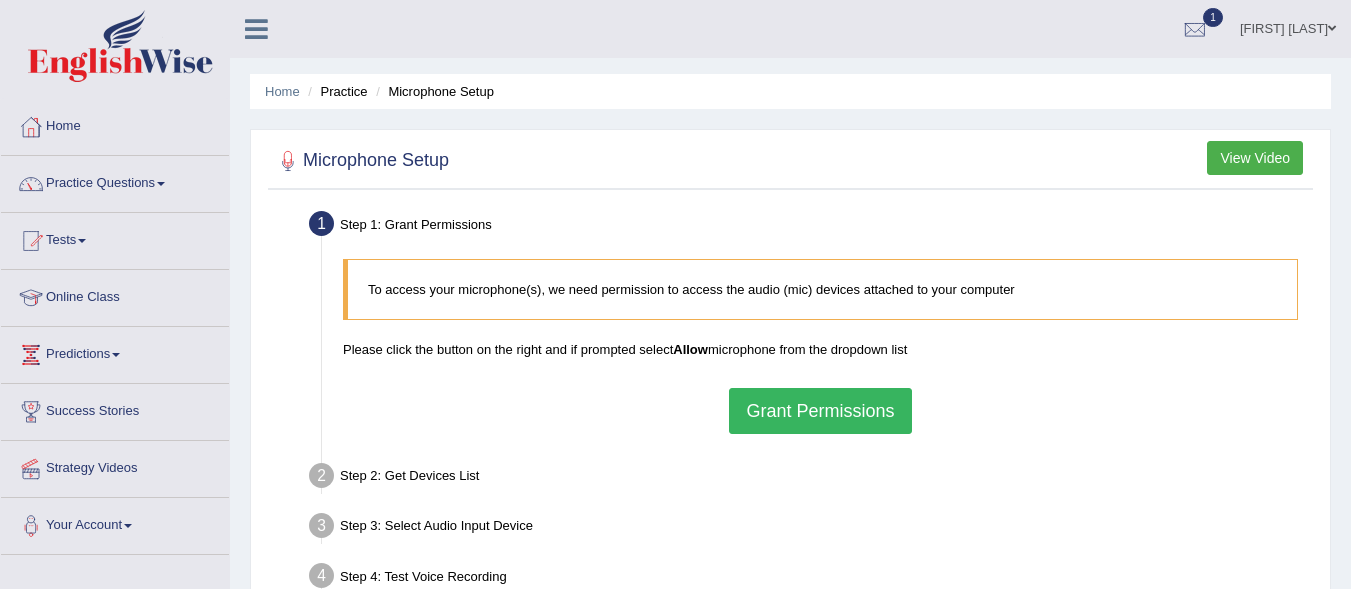click on "Grant Permissions" at bounding box center (820, 411) 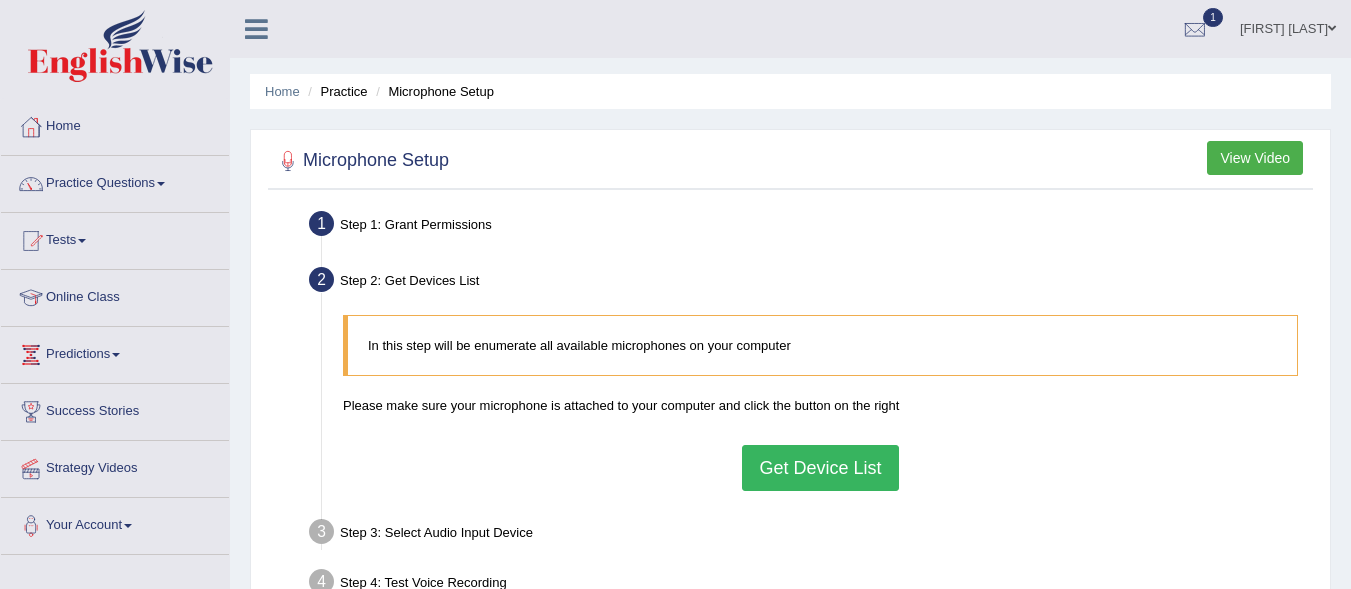 click on "Get Device List" at bounding box center [820, 468] 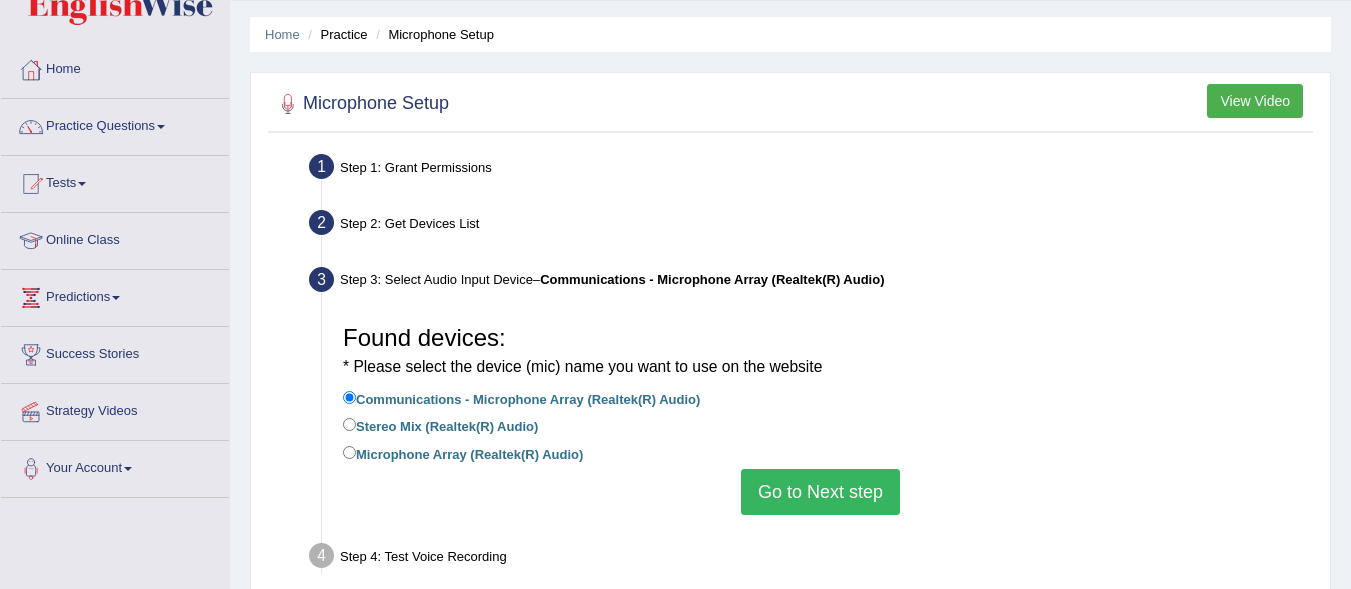 scroll, scrollTop: 132, scrollLeft: 0, axis: vertical 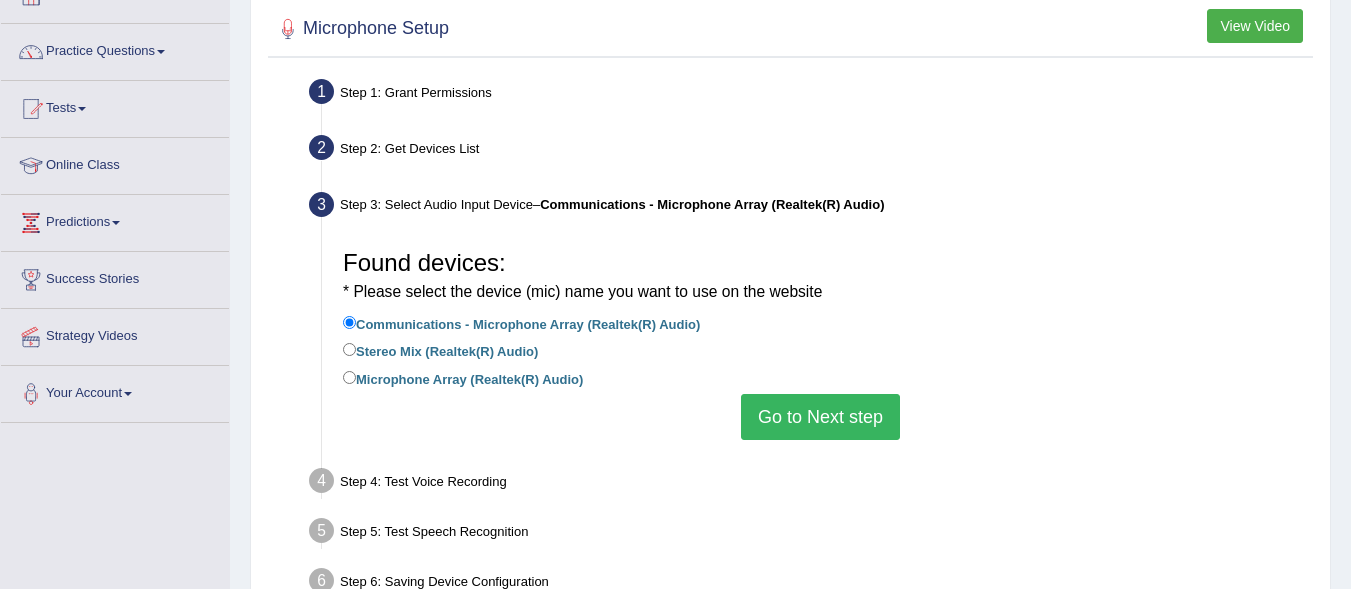 click on "Go to Next step" at bounding box center [820, 417] 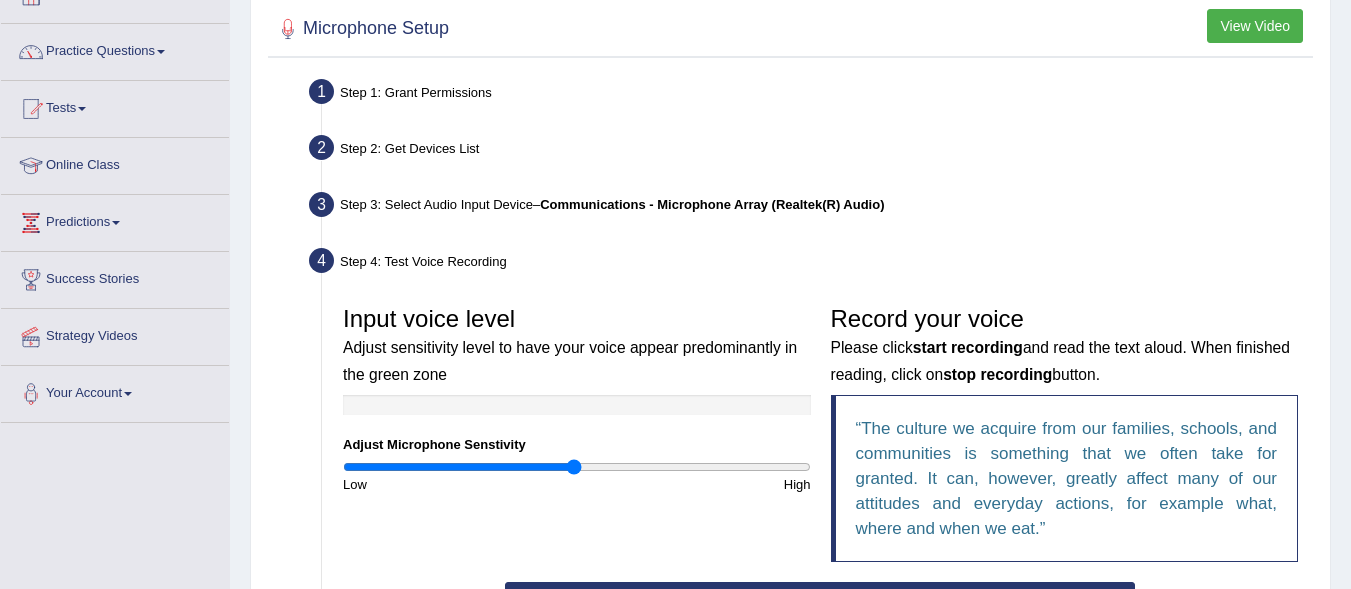 scroll, scrollTop: 338, scrollLeft: 0, axis: vertical 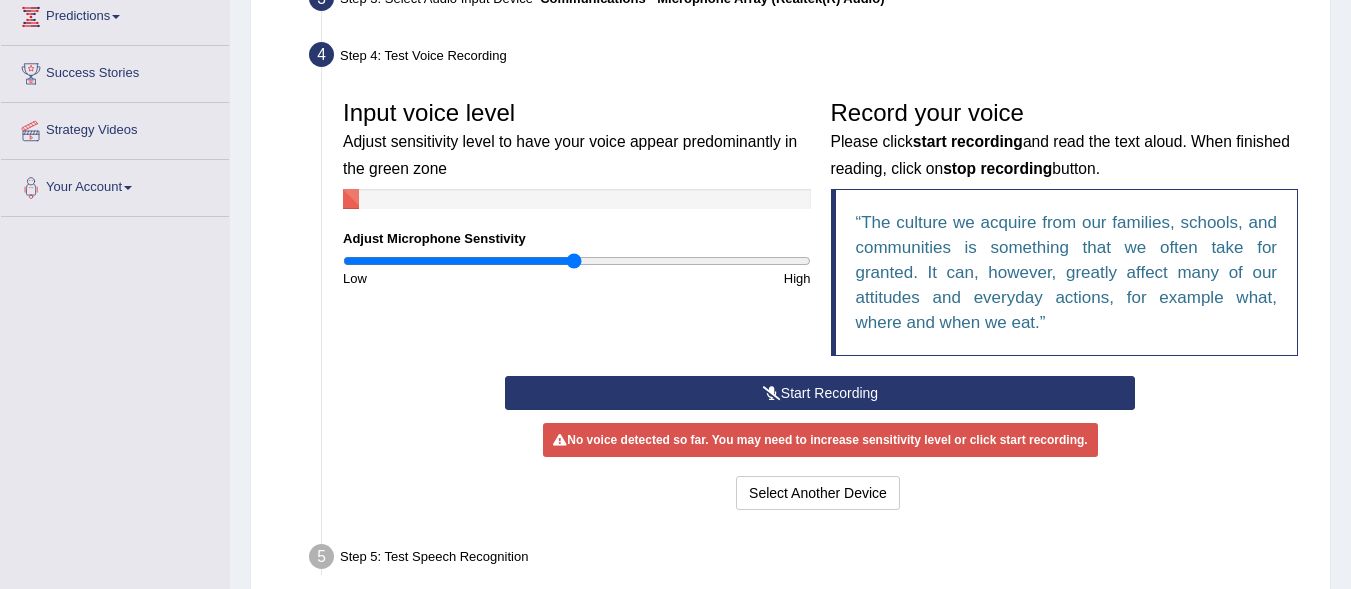 click on "Start Recording" at bounding box center (820, 393) 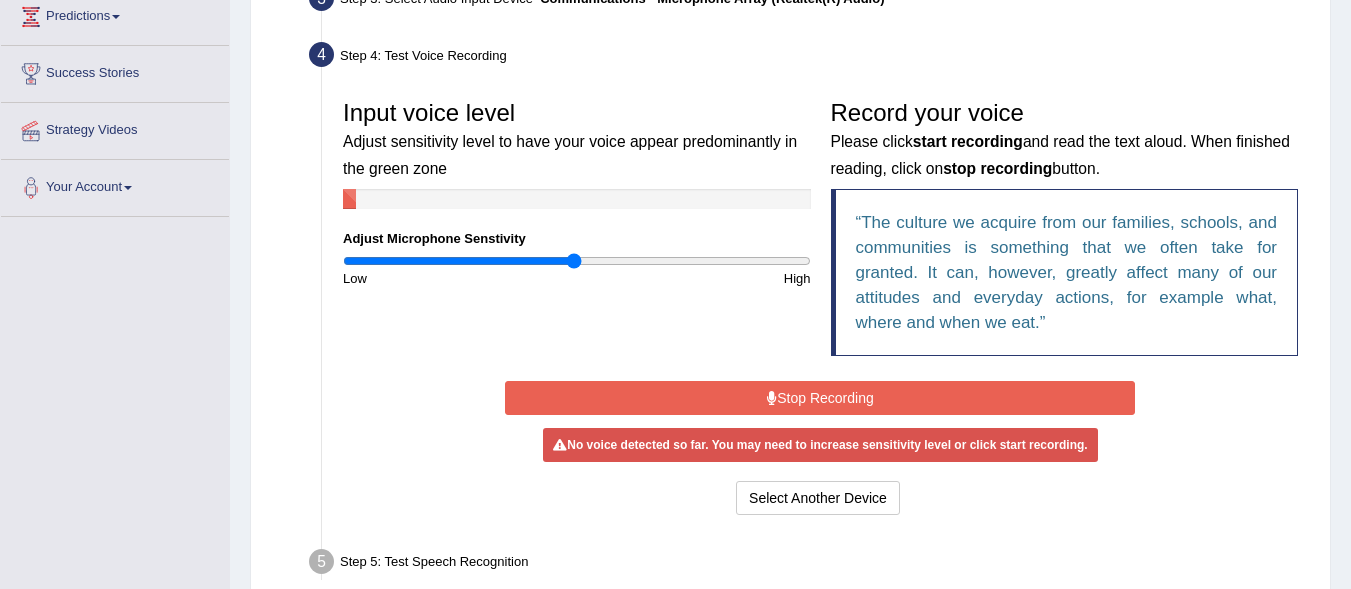 click on "Stop Recording" at bounding box center [820, 398] 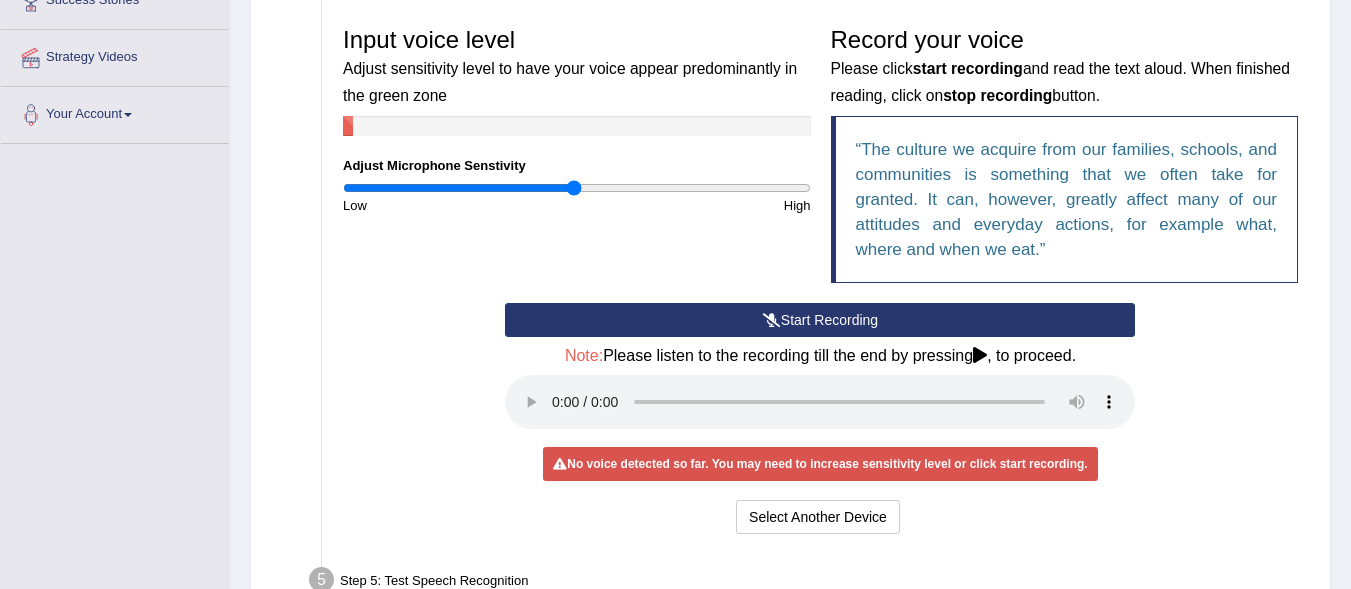 scroll, scrollTop: 579, scrollLeft: 0, axis: vertical 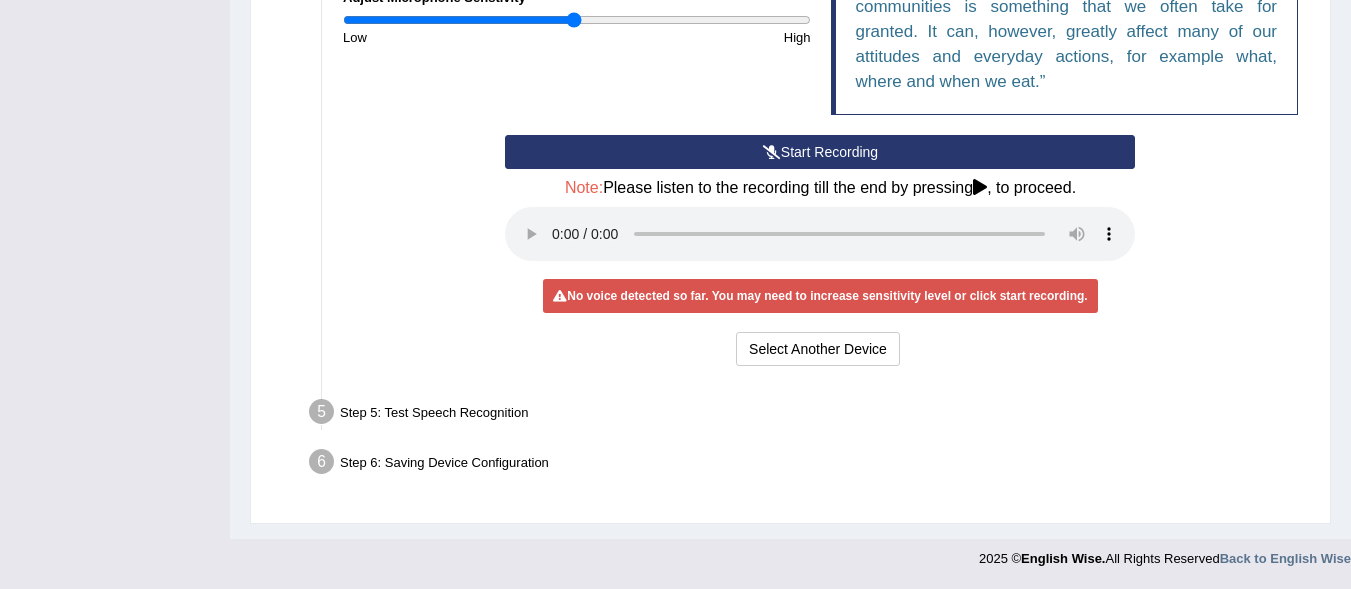 click on "Start Recording" at bounding box center (820, 152) 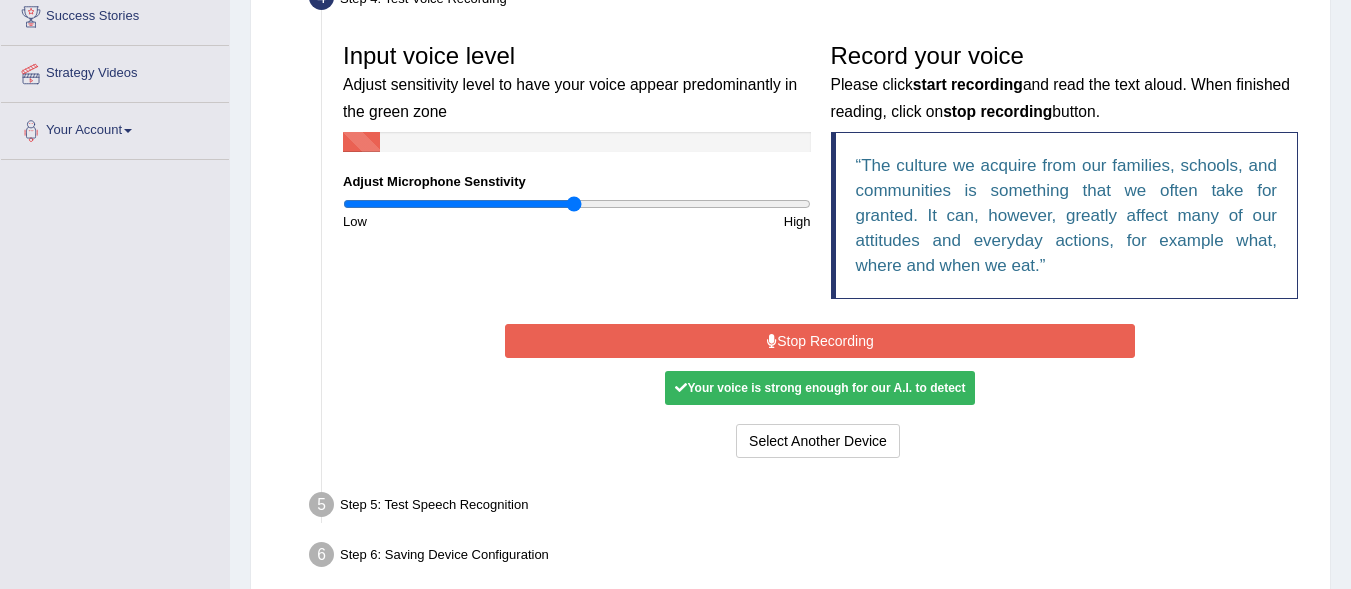 scroll, scrollTop: 383, scrollLeft: 0, axis: vertical 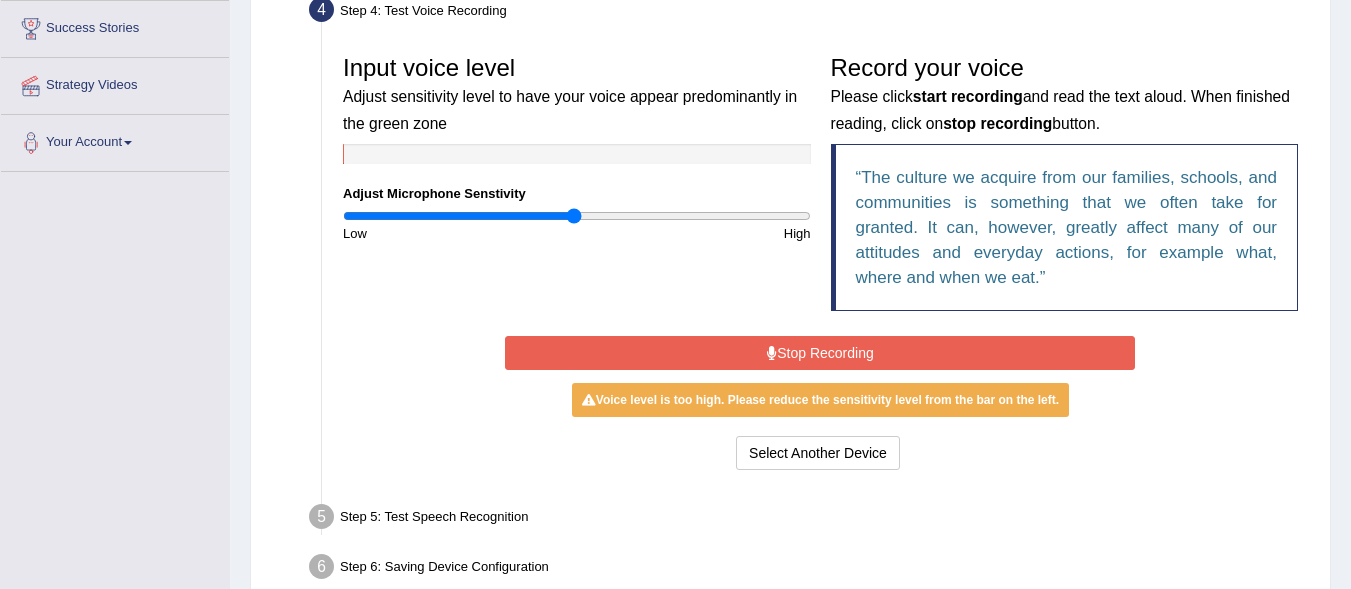 click on "Stop Recording" at bounding box center [820, 353] 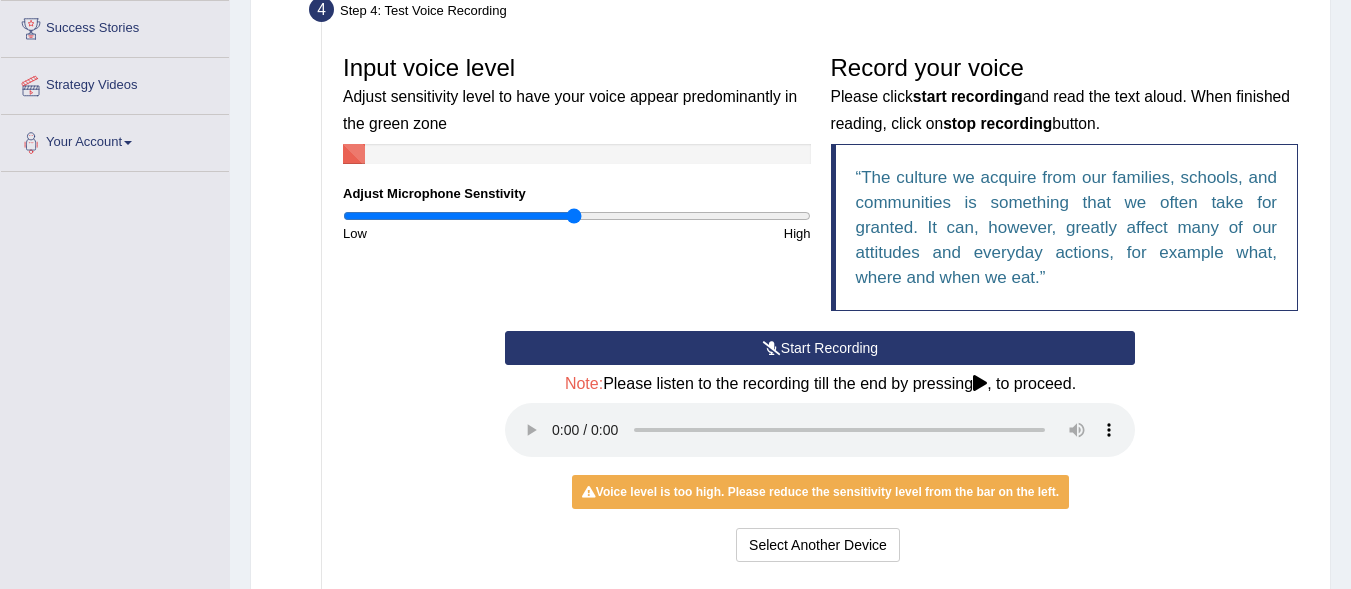 click on "Start Recording" at bounding box center [820, 348] 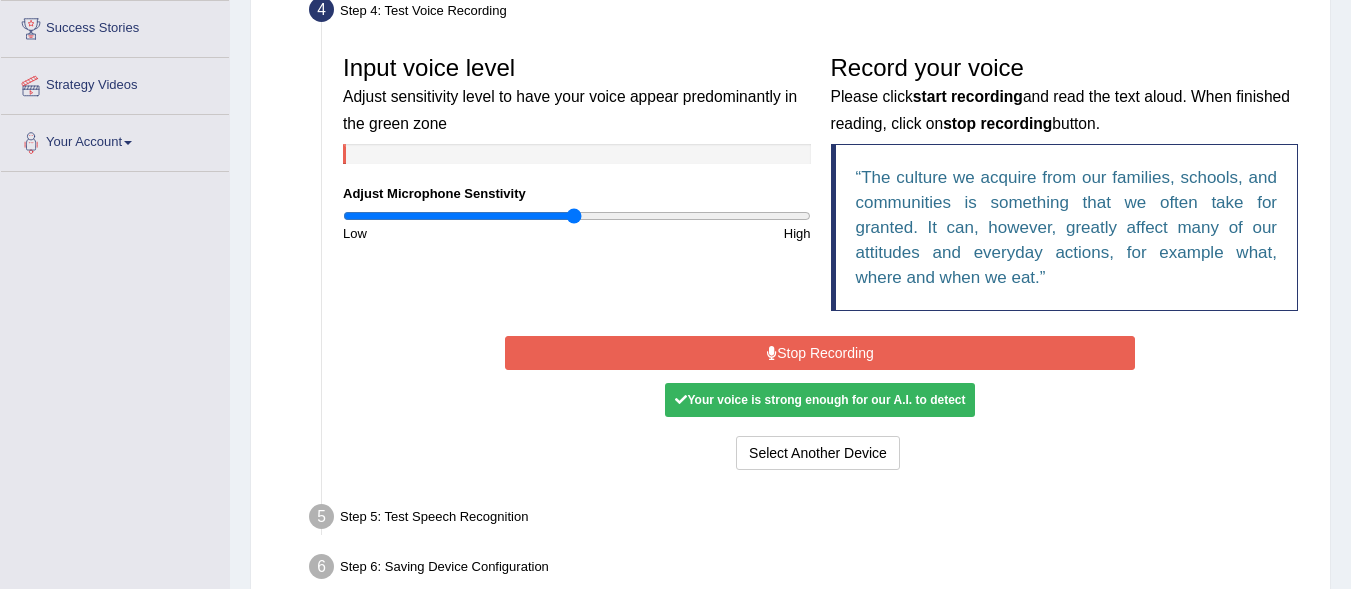 click on "Stop Recording" at bounding box center [820, 353] 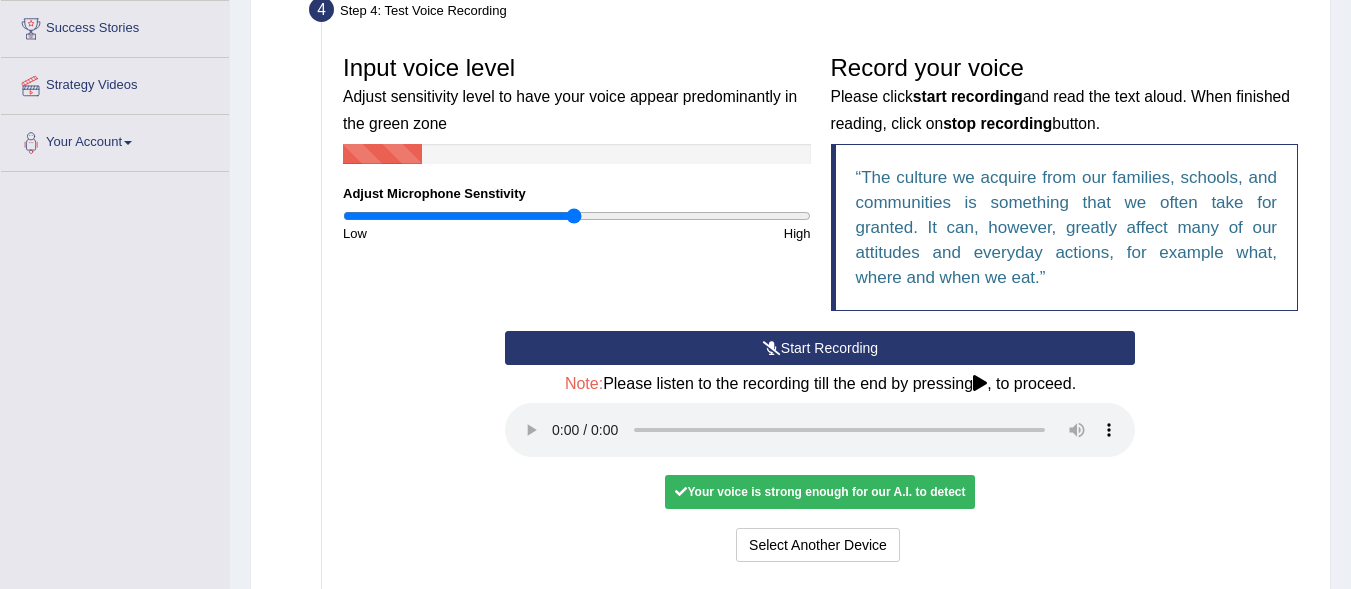 click on "Your voice is strong enough for our A.I. to detect" at bounding box center (820, 492) 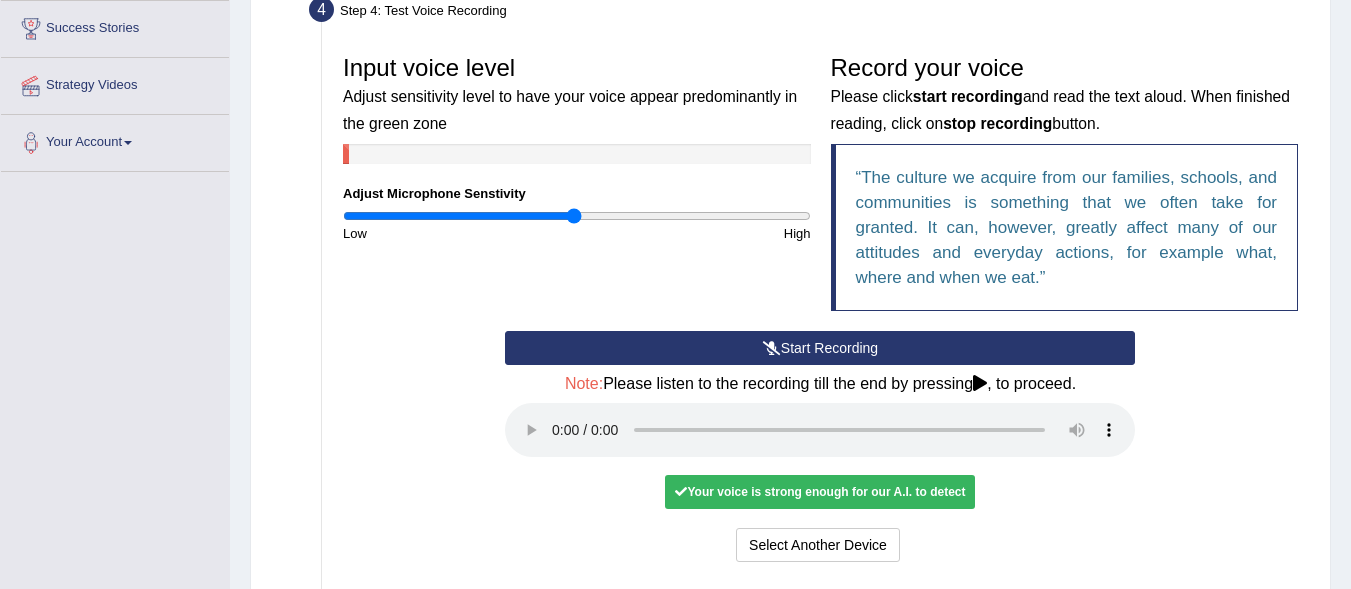 click on "Your voice is strong enough for our A.I. to detect" at bounding box center [820, 492] 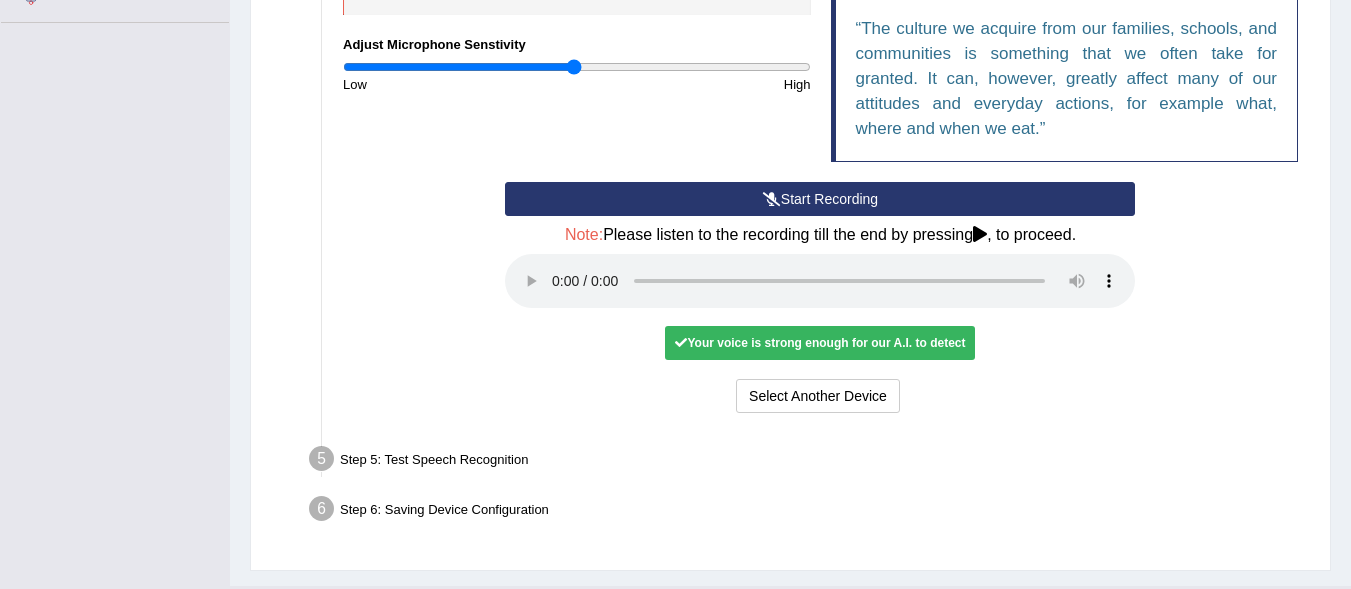 scroll, scrollTop: 533, scrollLeft: 0, axis: vertical 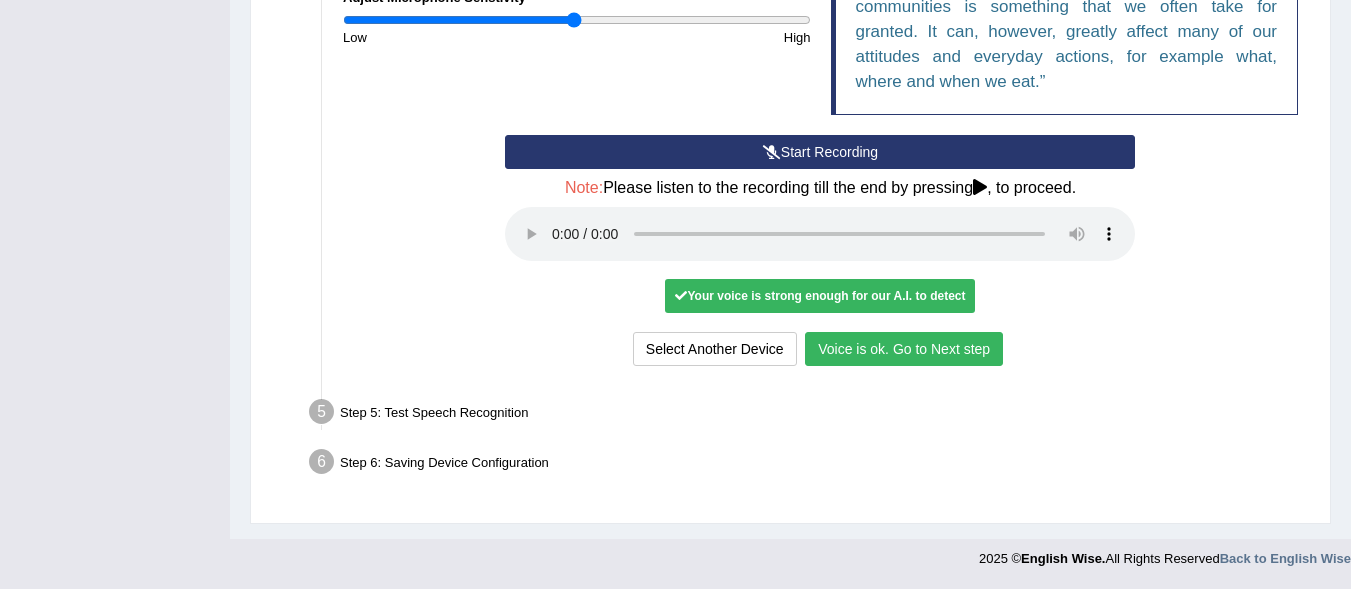 click on "Voice is ok. Go to Next step" at bounding box center [904, 349] 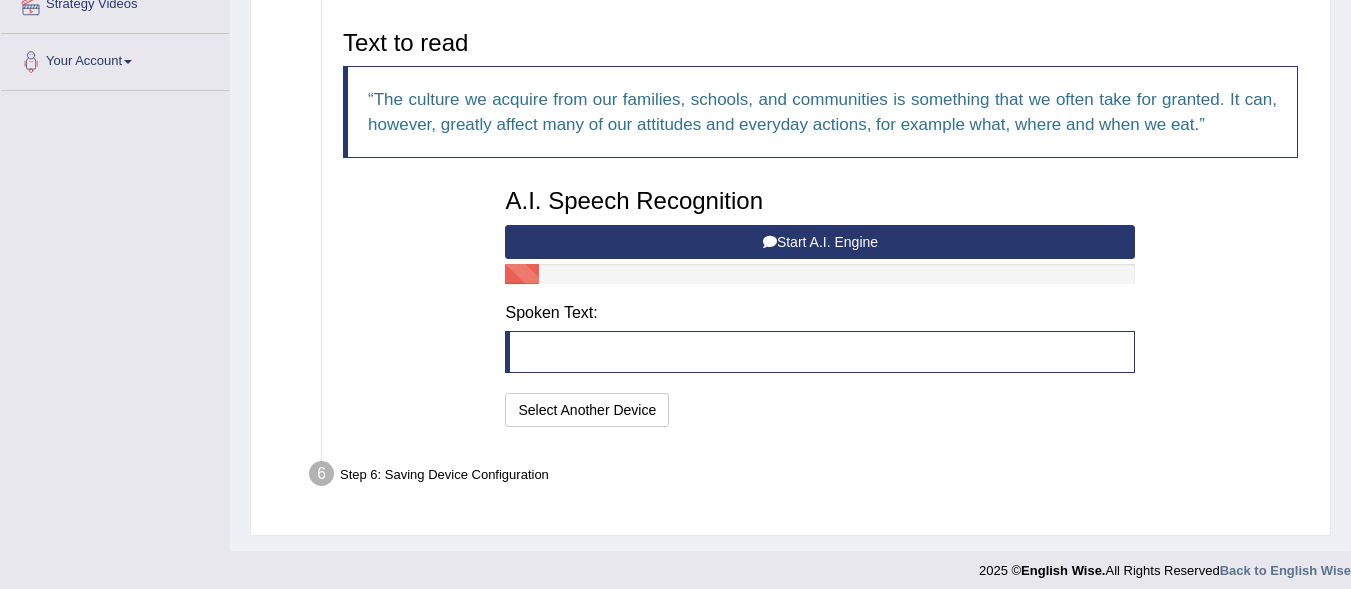 scroll, scrollTop: 476, scrollLeft: 0, axis: vertical 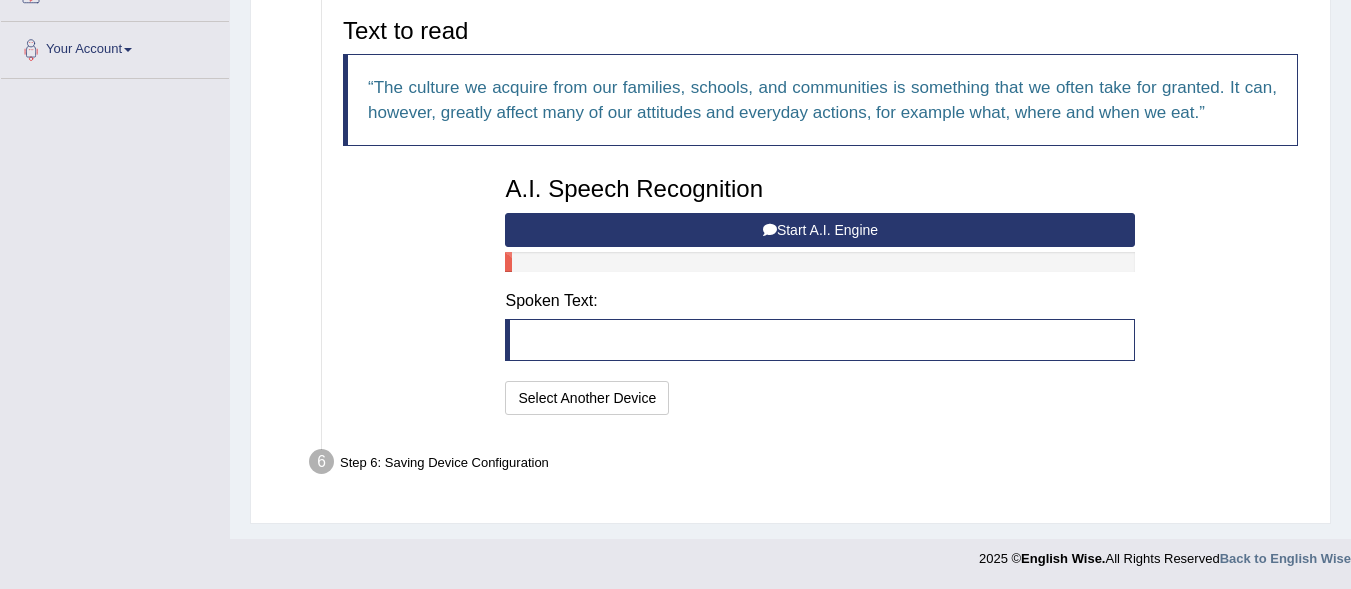 click on "Start A.I. Engine" at bounding box center (820, 230) 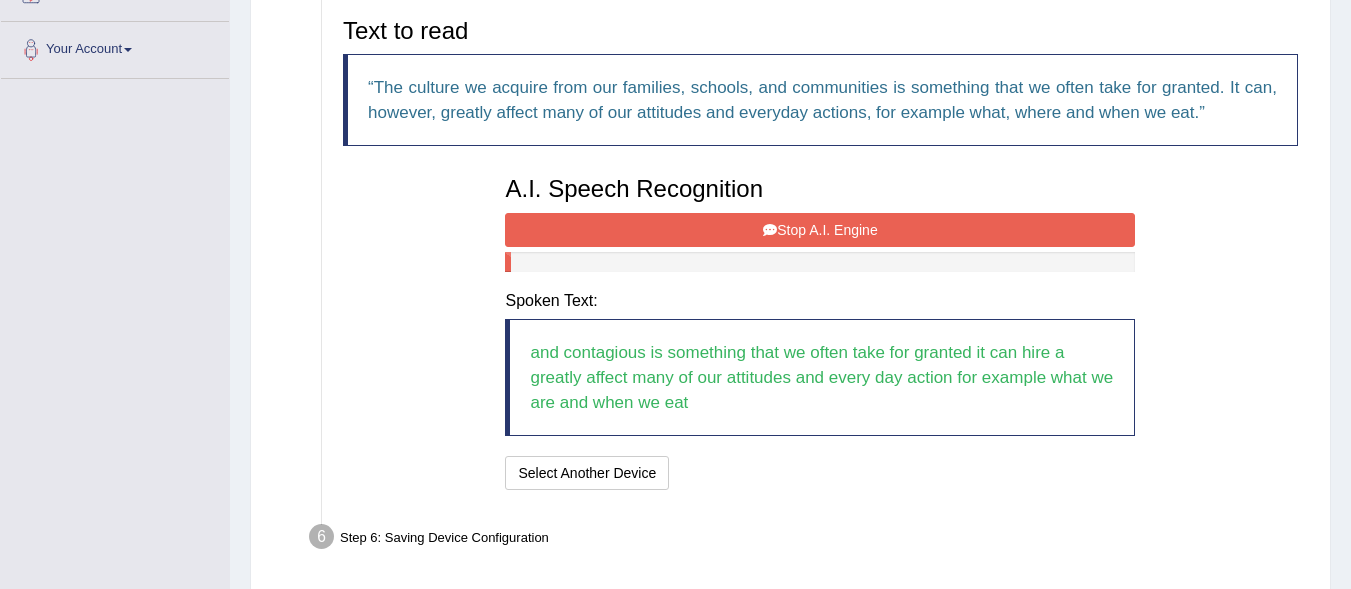 click on "Stop A.I. Engine" at bounding box center (820, 230) 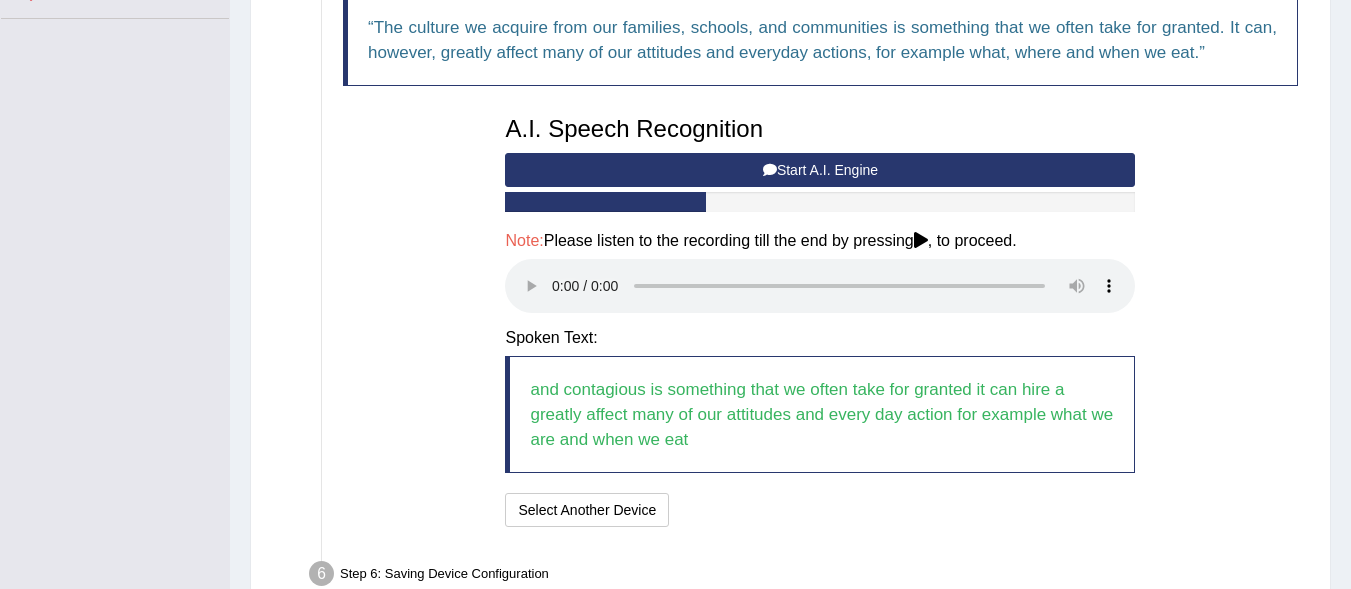 scroll, scrollTop: 648, scrollLeft: 0, axis: vertical 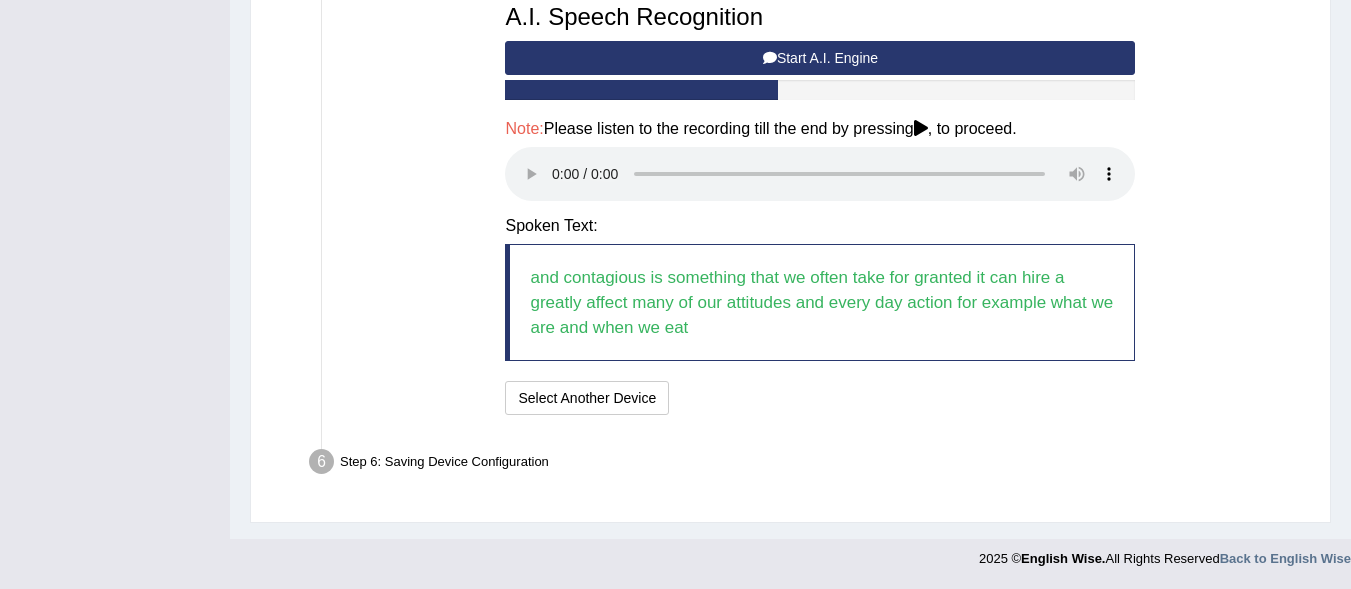 click on "and contagious is something that we often take for granted it can hire a greatly affect many of our attitudes and every day action for example what we are and when we eat" at bounding box center [820, 302] 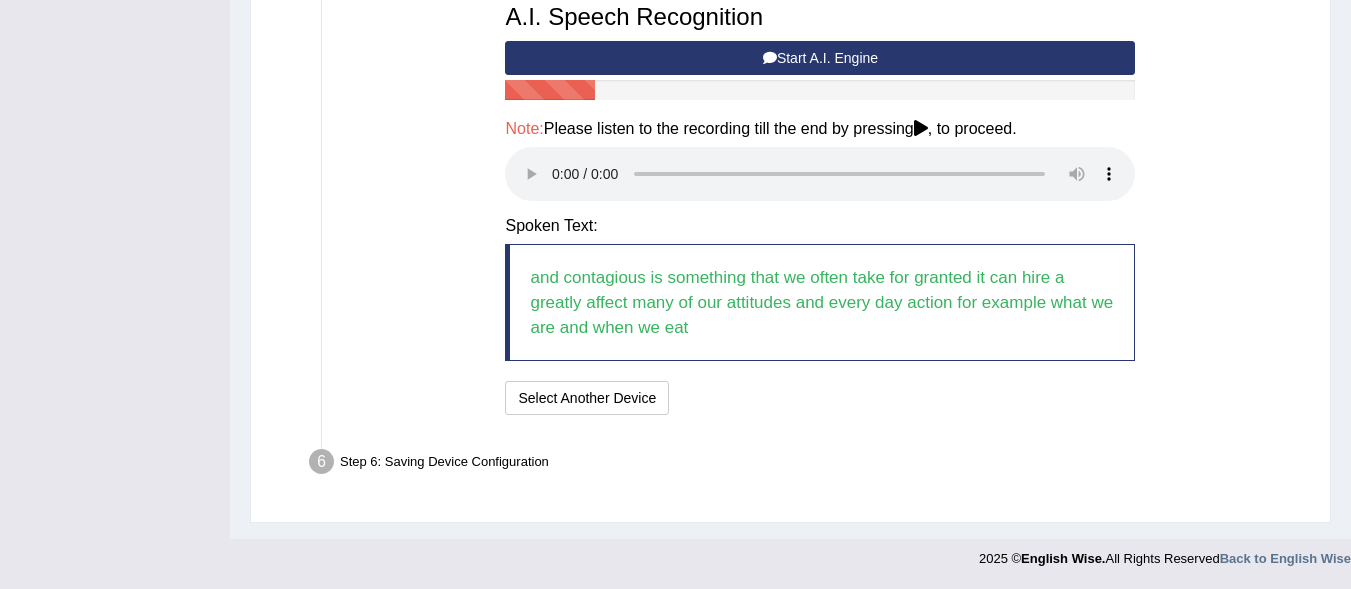 click on "and contagious is something that we often take for granted it can hire a greatly affect many of our attitudes and every day action for example what we are and when we eat" at bounding box center [820, 302] 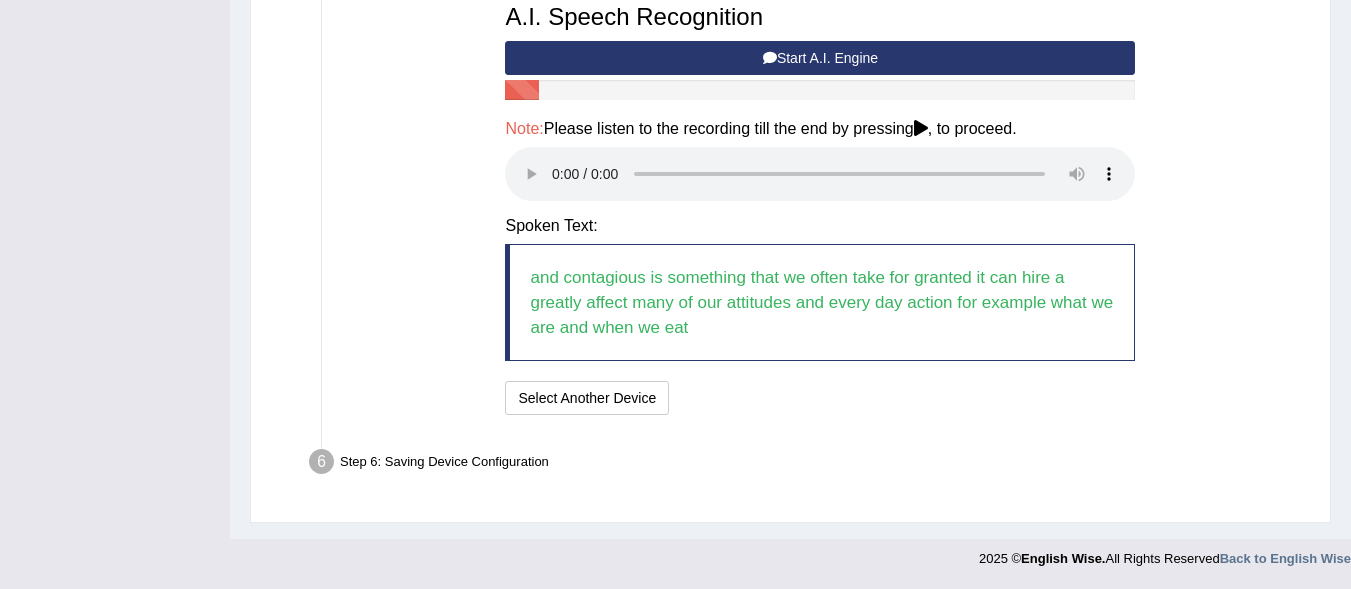 click on "Step 6: Saving Device Configuration" at bounding box center (810, 465) 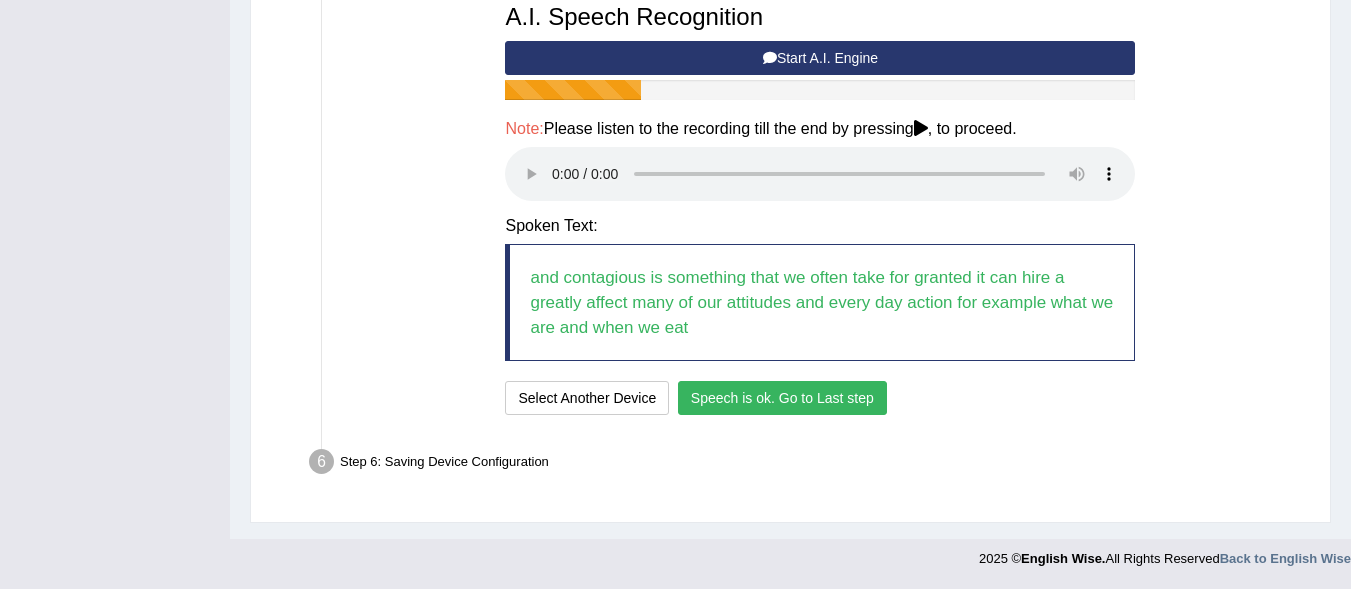 click on "Speech is ok. Go to Last step" at bounding box center (782, 398) 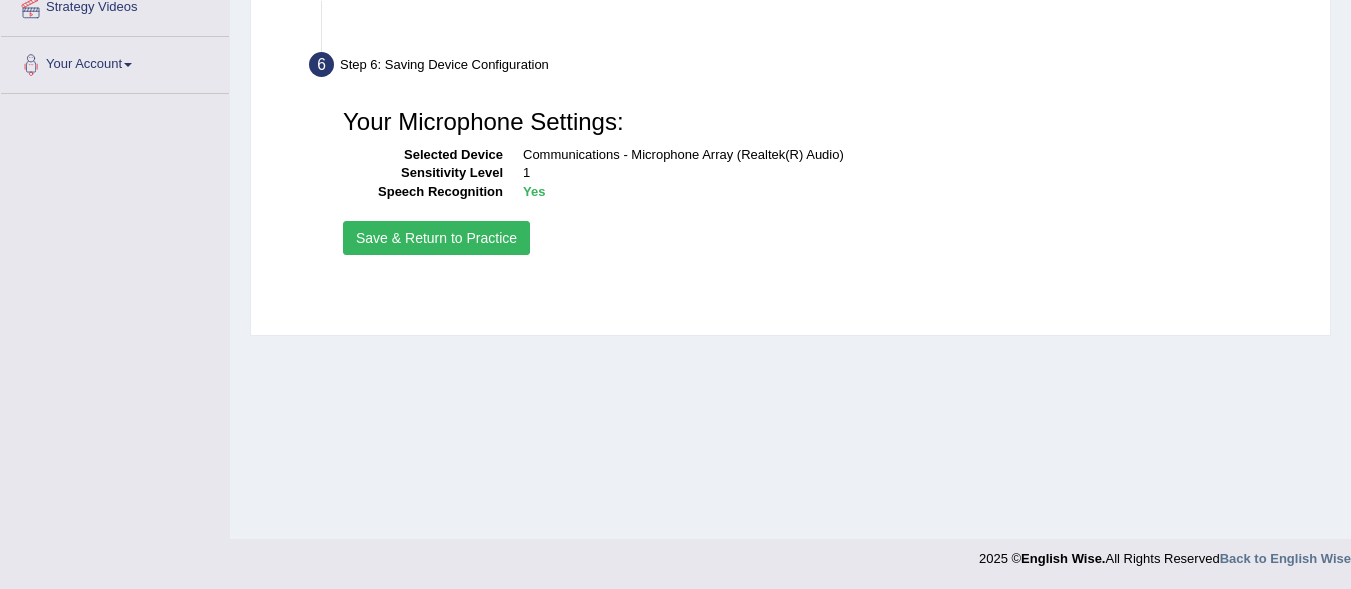 scroll, scrollTop: 461, scrollLeft: 0, axis: vertical 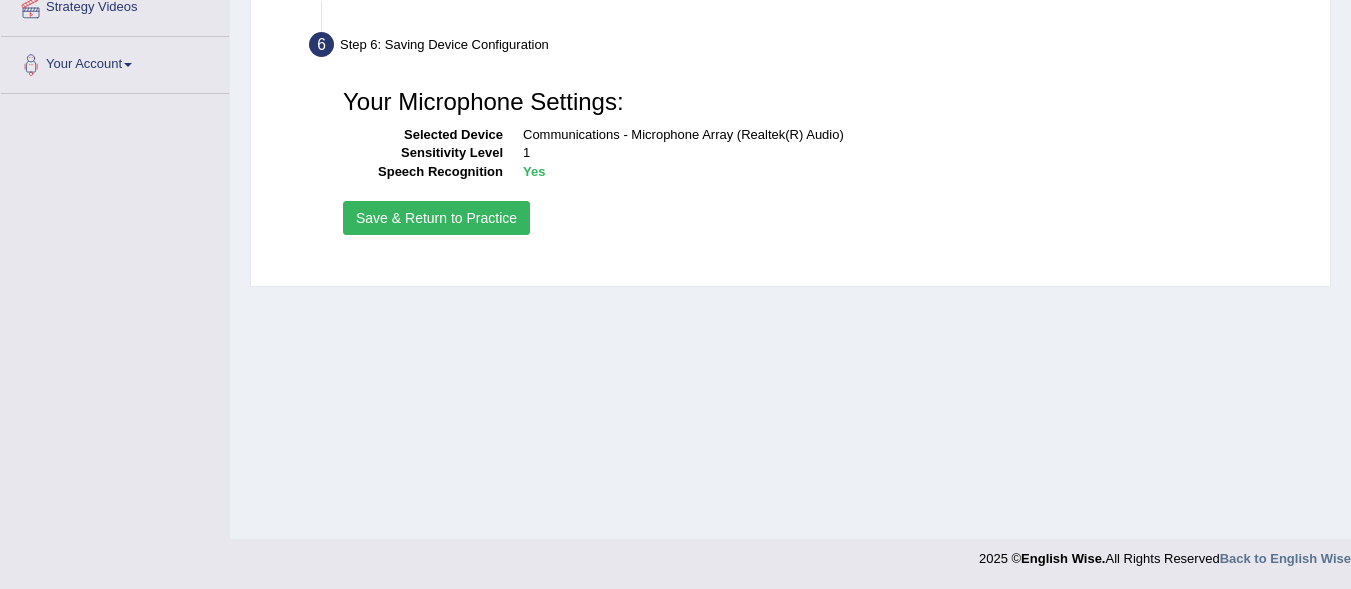 click on "Save & Return to Practice" at bounding box center [436, 218] 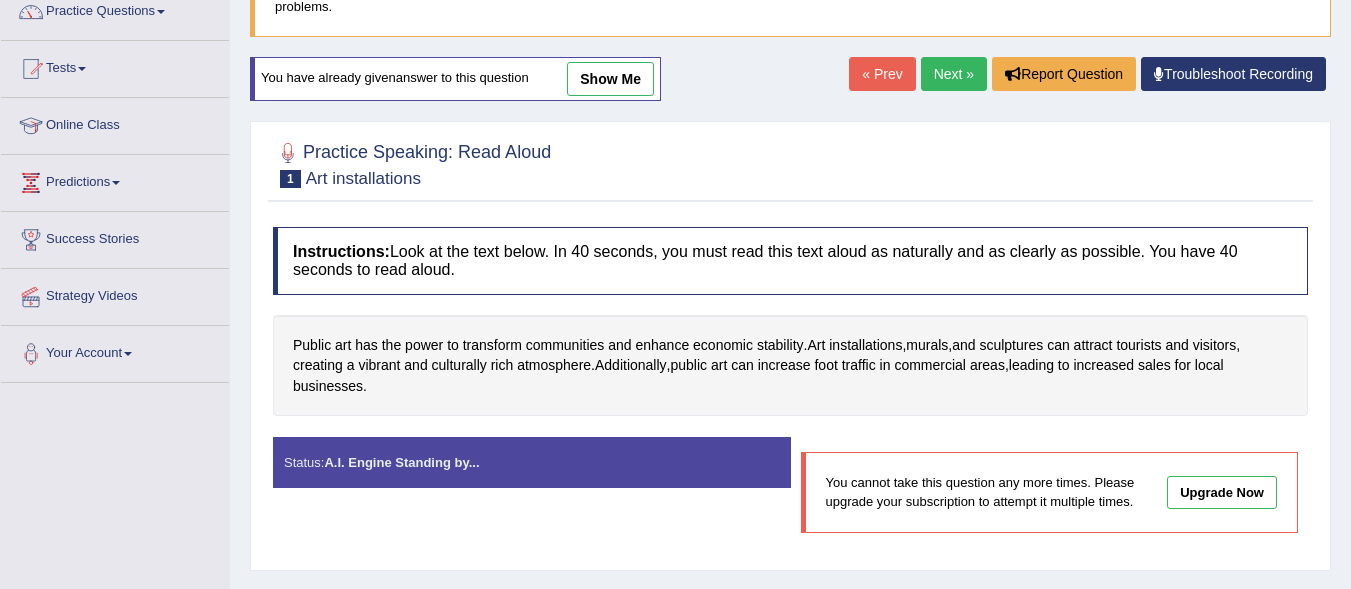 scroll, scrollTop: 172, scrollLeft: 0, axis: vertical 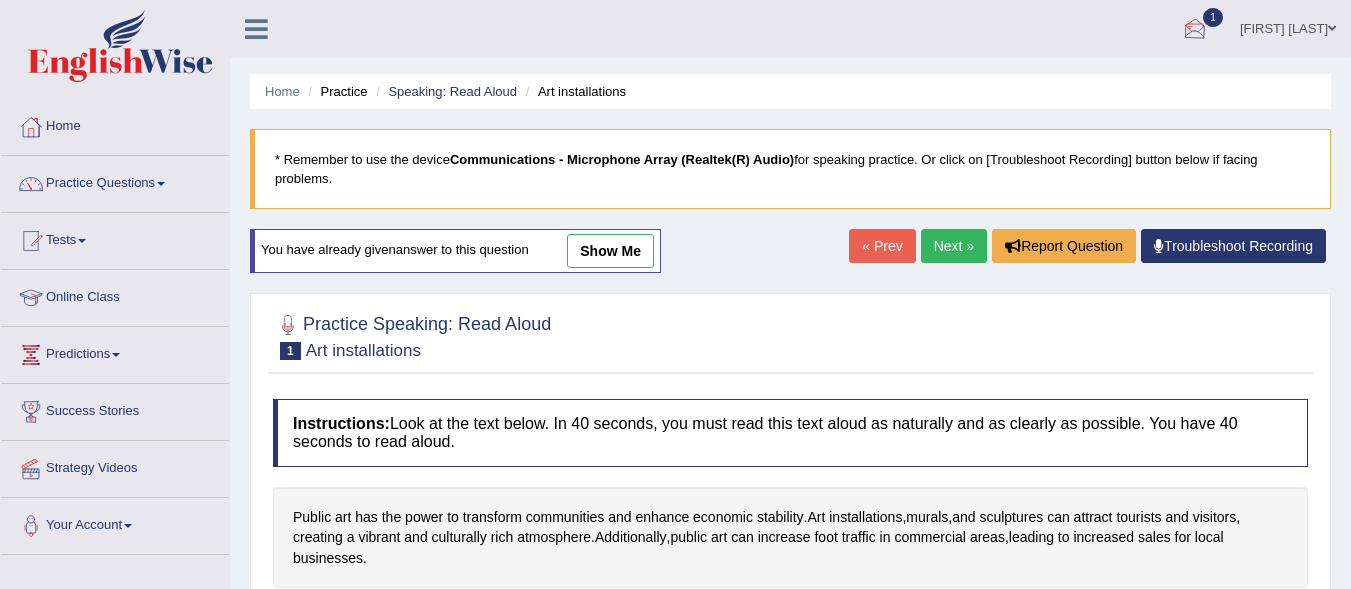 click at bounding box center [1195, 30] 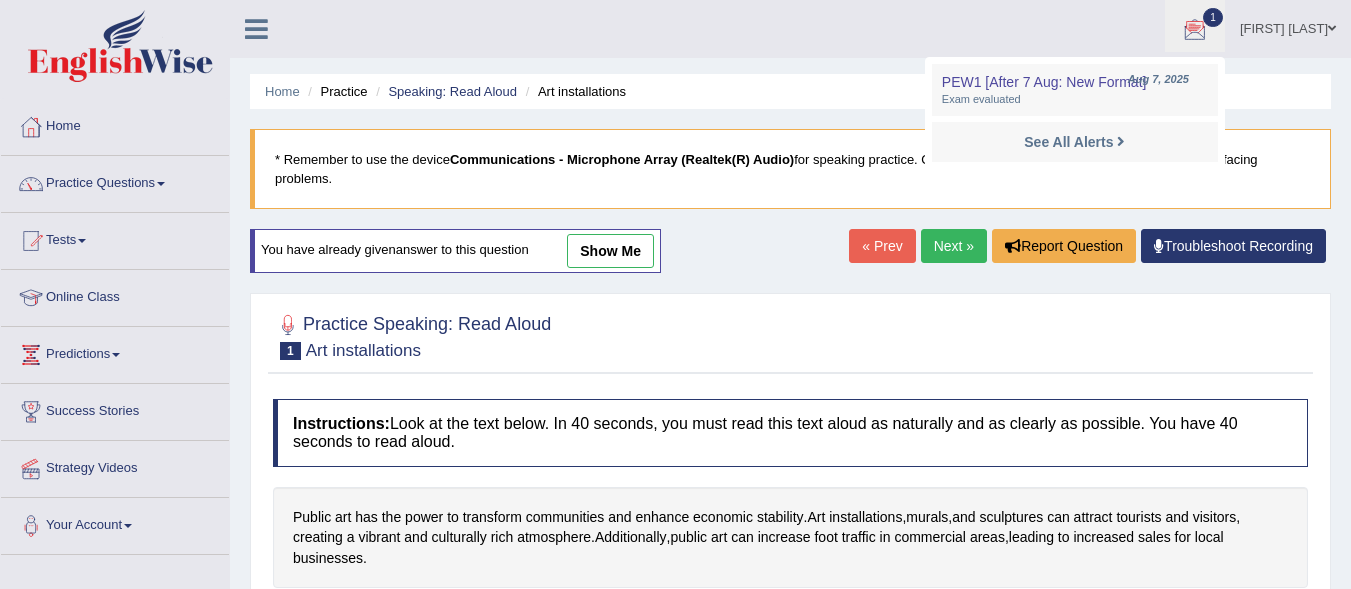 click on "1" at bounding box center (1213, 17) 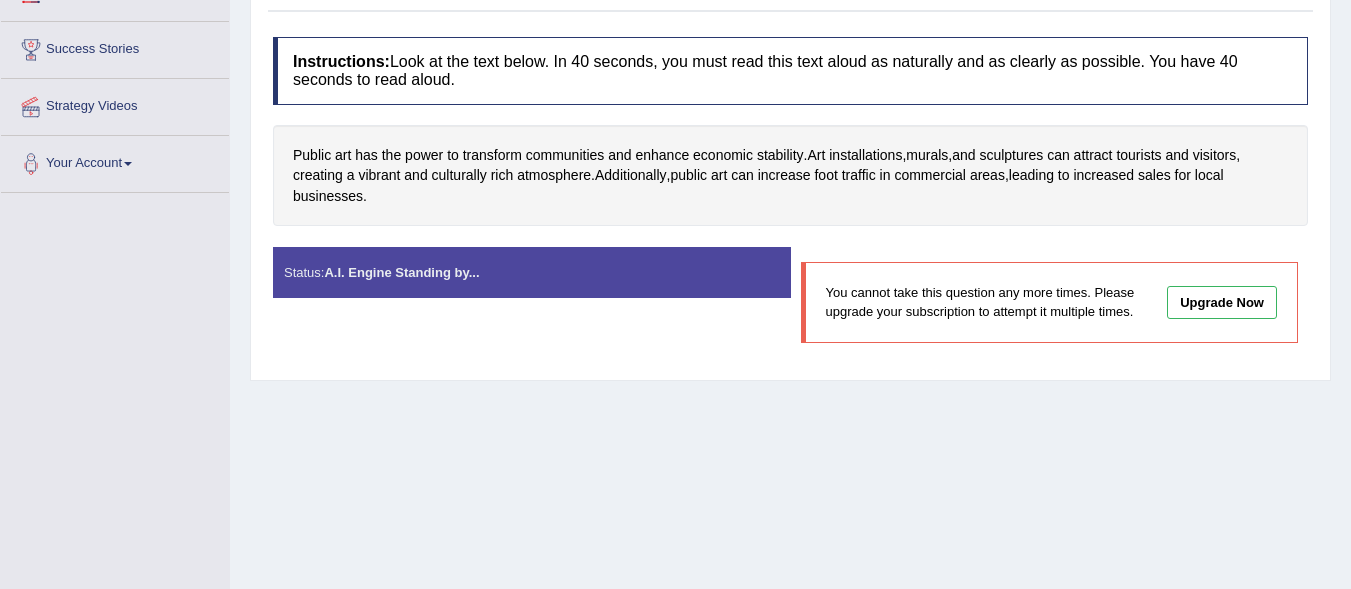 scroll, scrollTop: 361, scrollLeft: 0, axis: vertical 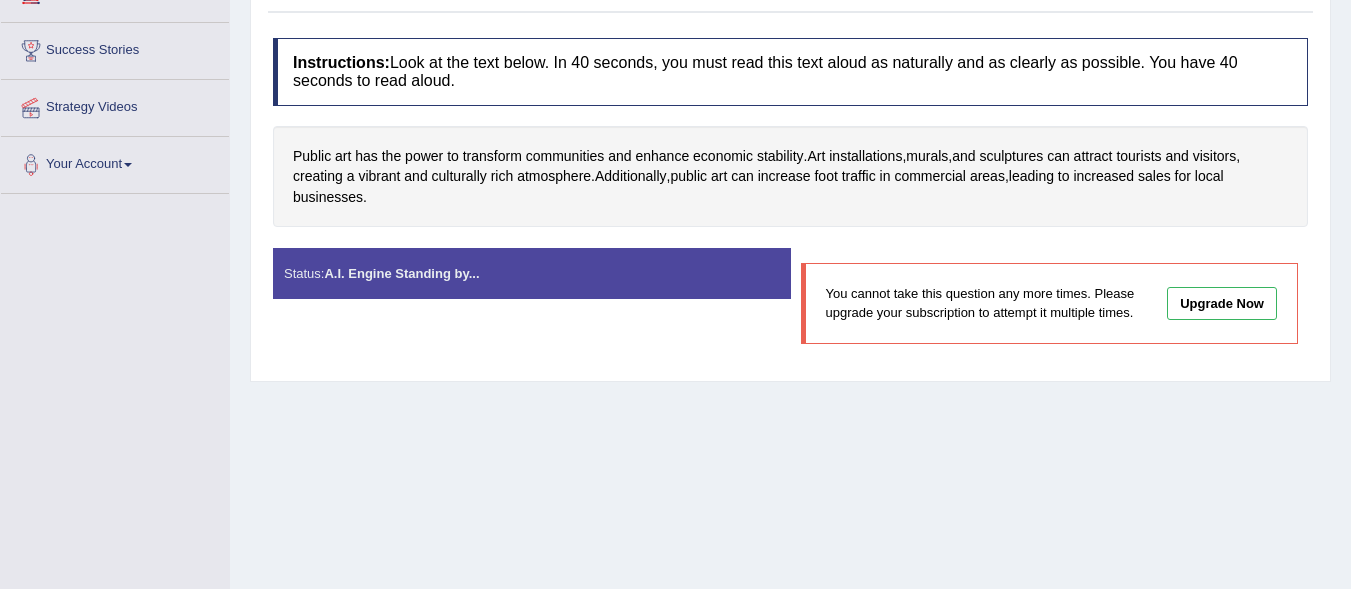 click on "Status:  A.I. Engine Standing by..." at bounding box center [532, 273] 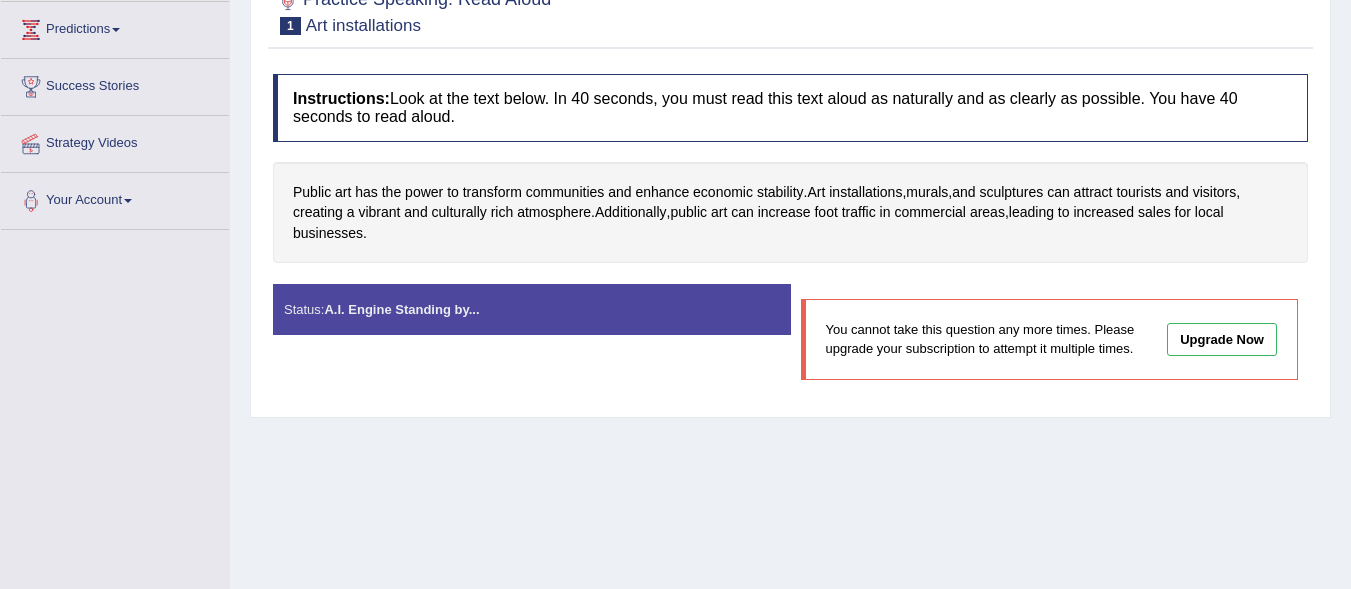 scroll, scrollTop: 286, scrollLeft: 0, axis: vertical 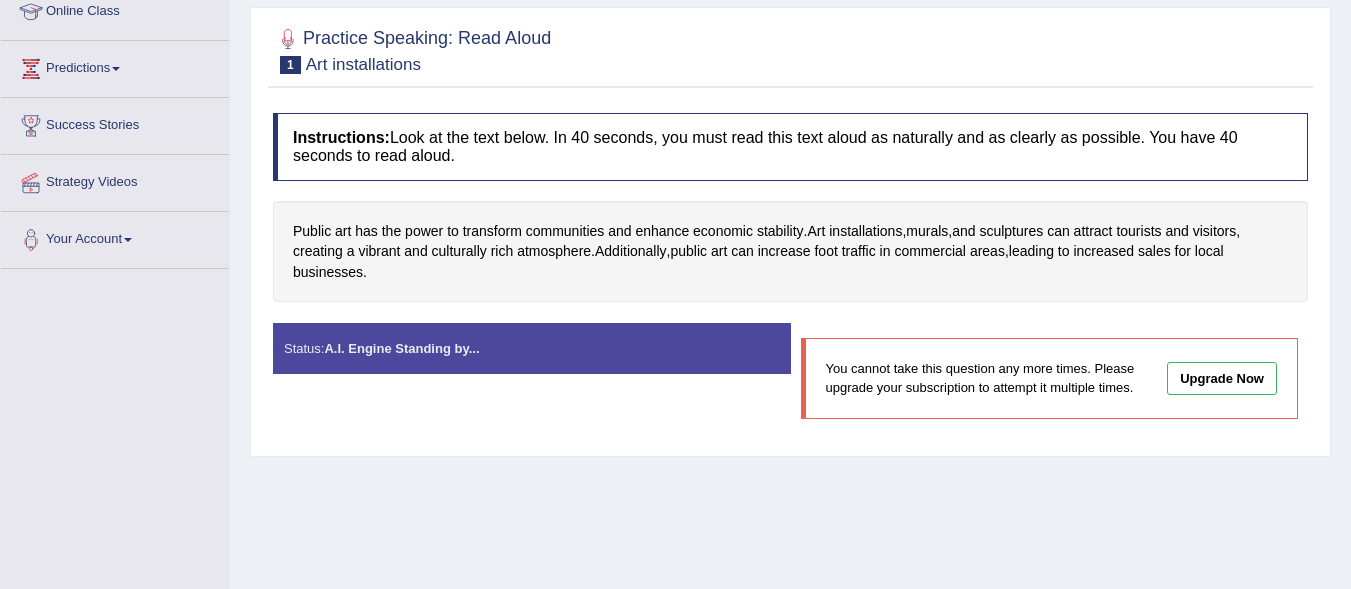 click on "Status:  A.I. Engine Standing by..." at bounding box center [532, 348] 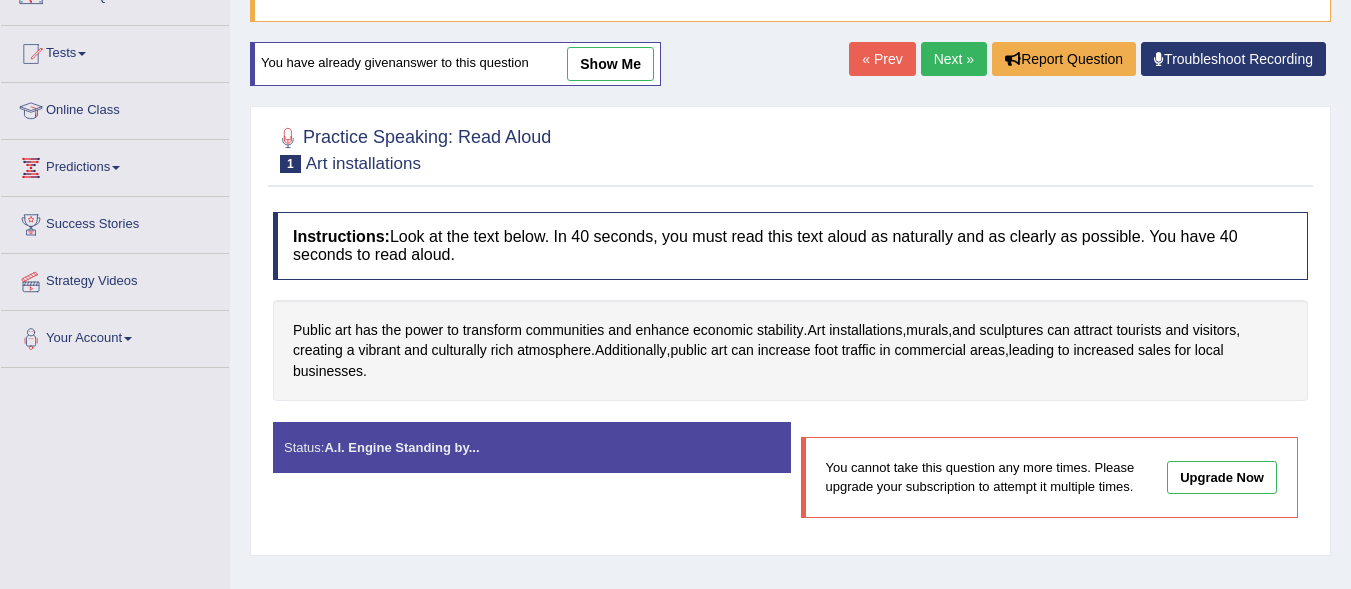 scroll, scrollTop: 0, scrollLeft: 0, axis: both 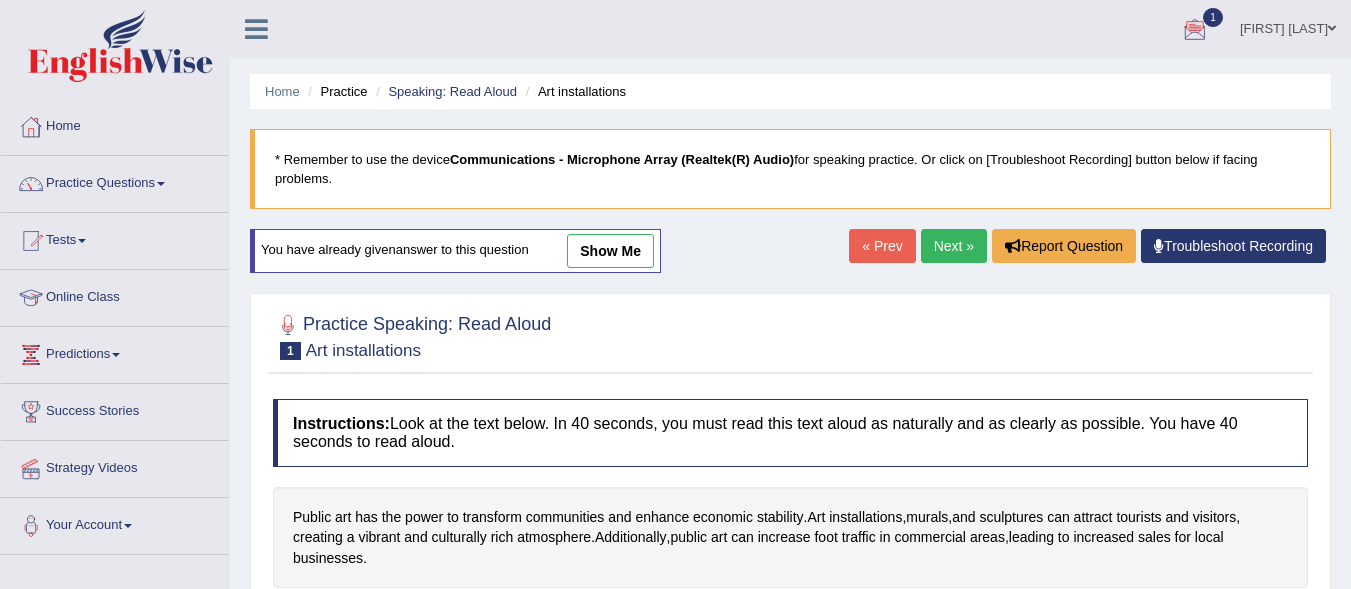 click on "Next »" at bounding box center [954, 246] 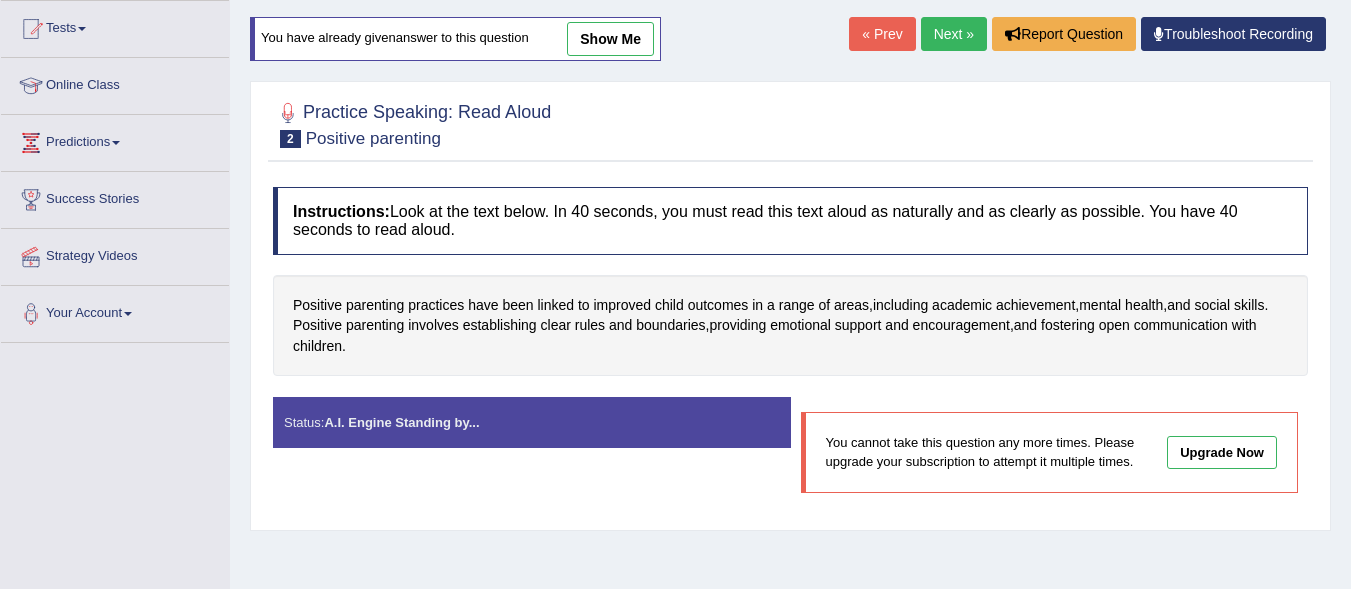 scroll, scrollTop: 0, scrollLeft: 0, axis: both 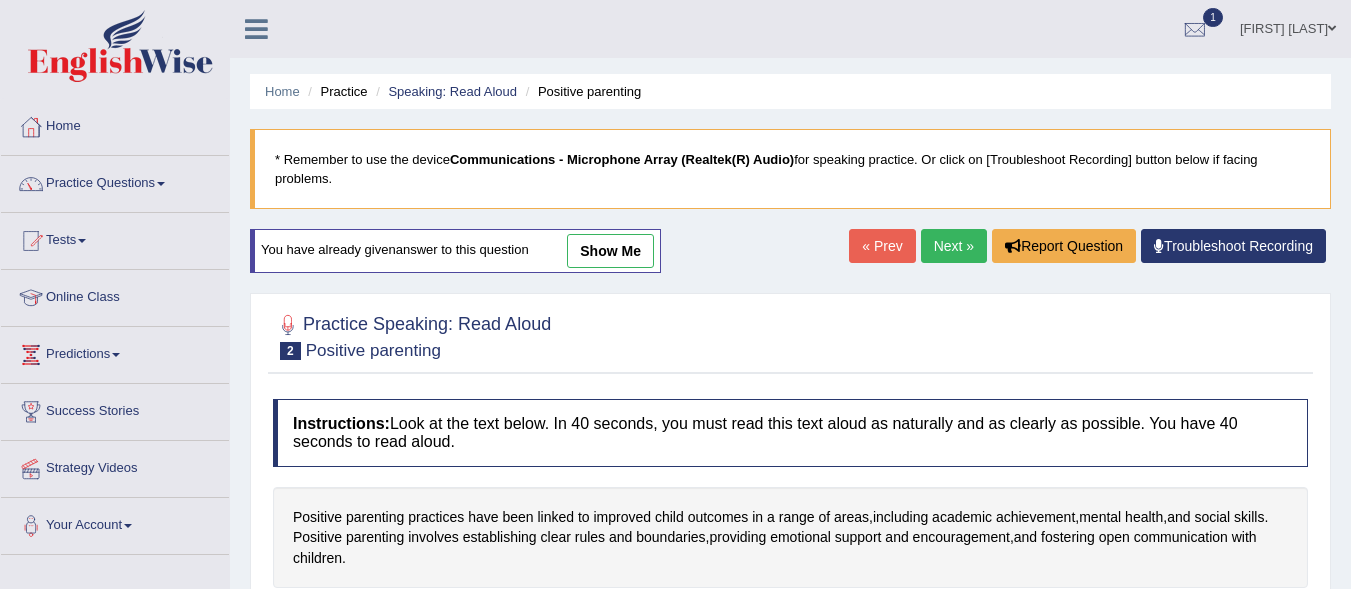 drag, startPoint x: 0, startPoint y: 0, endPoint x: 951, endPoint y: 249, distance: 983.0575 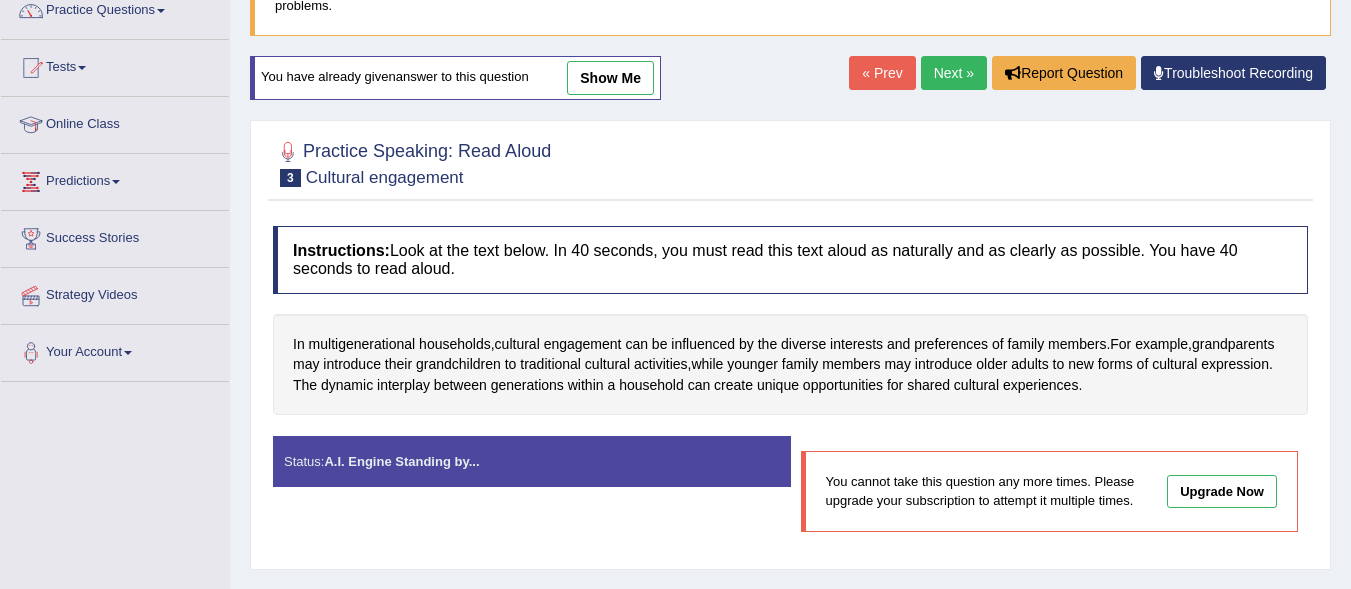 scroll, scrollTop: 173, scrollLeft: 0, axis: vertical 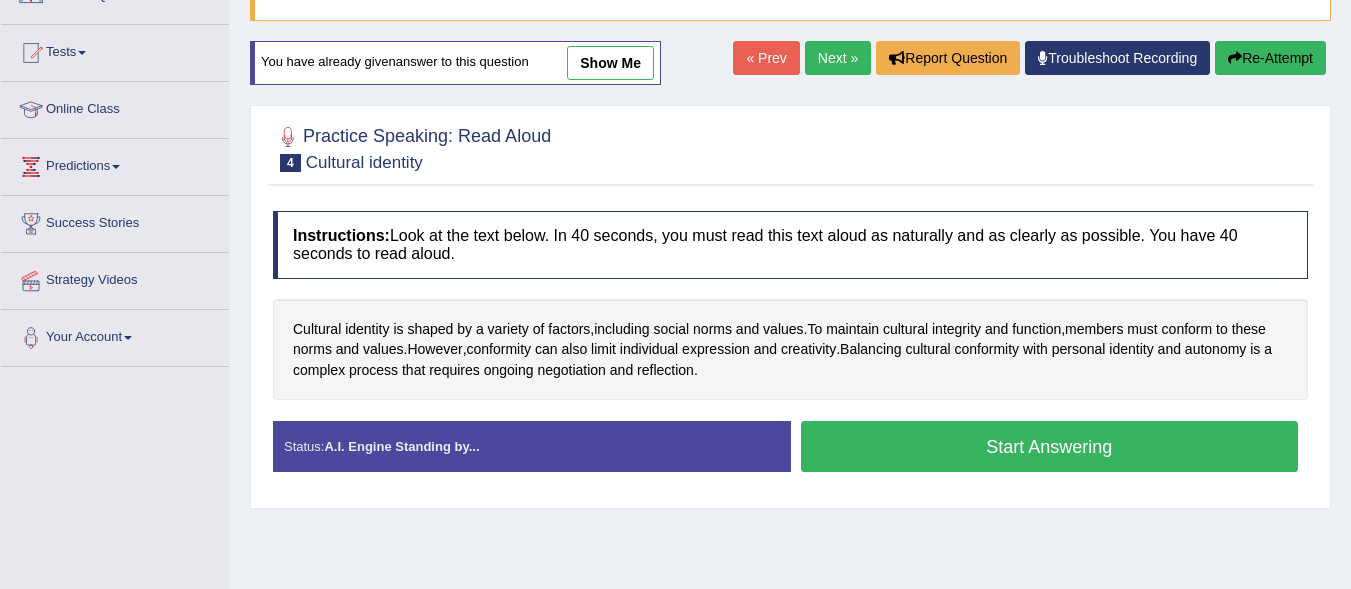 click on "Start Answering" at bounding box center [1050, 446] 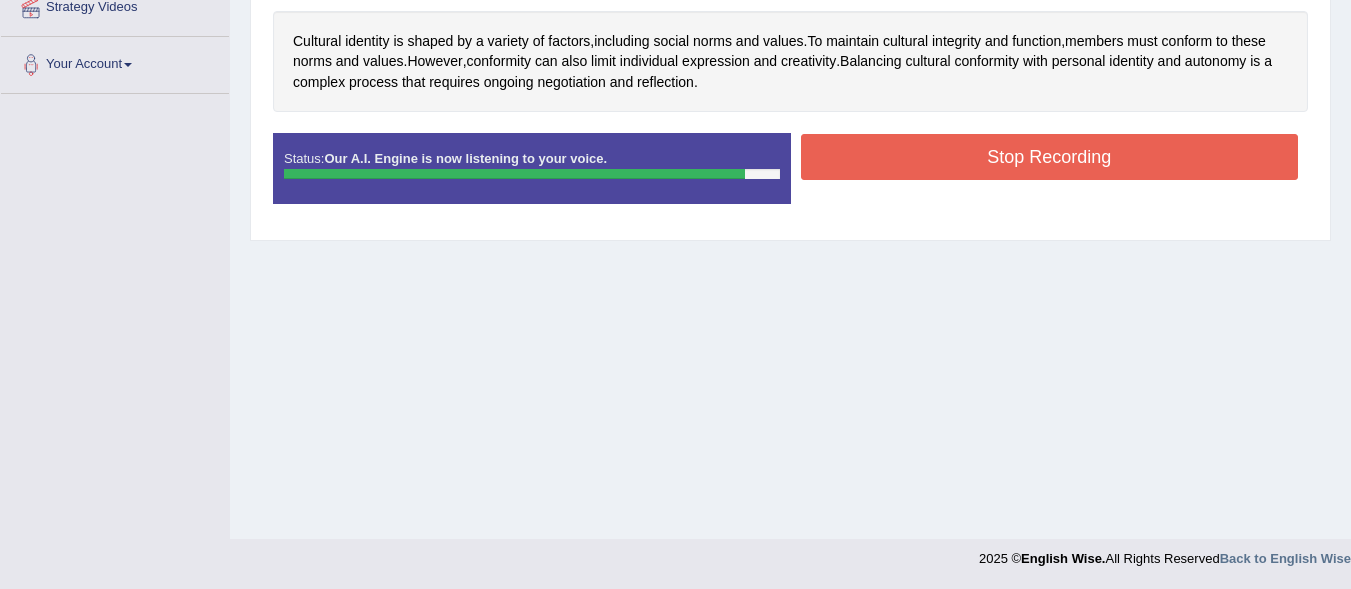 scroll, scrollTop: 0, scrollLeft: 0, axis: both 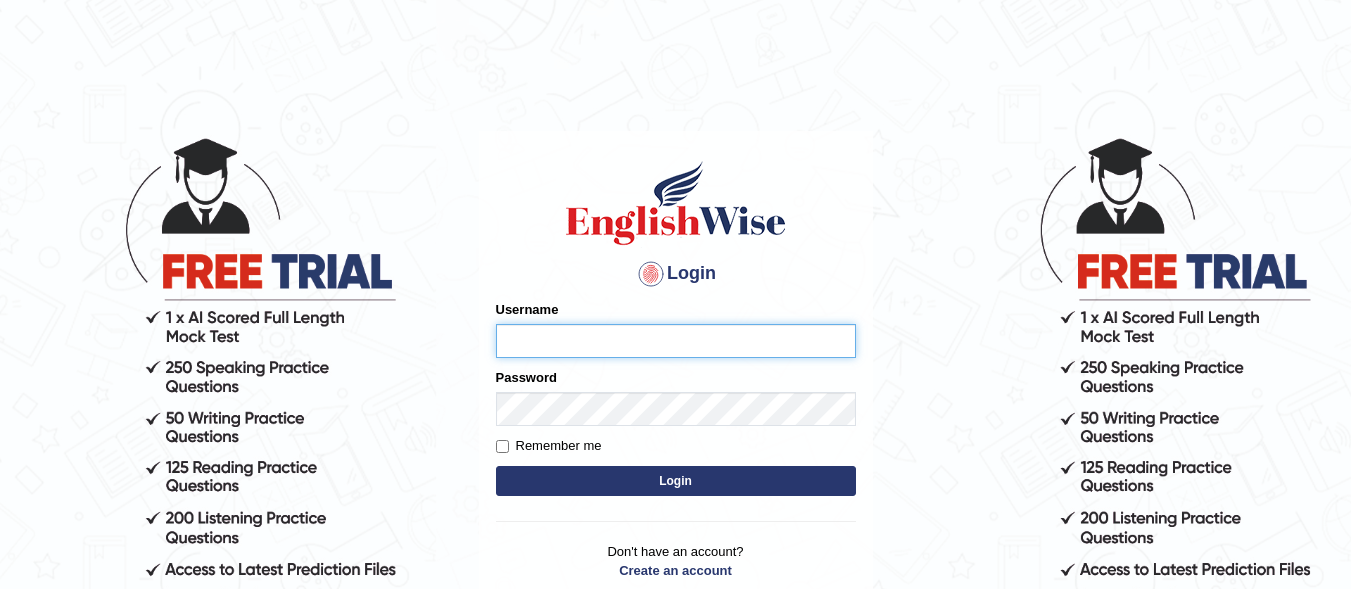 type on "[FIRST]" 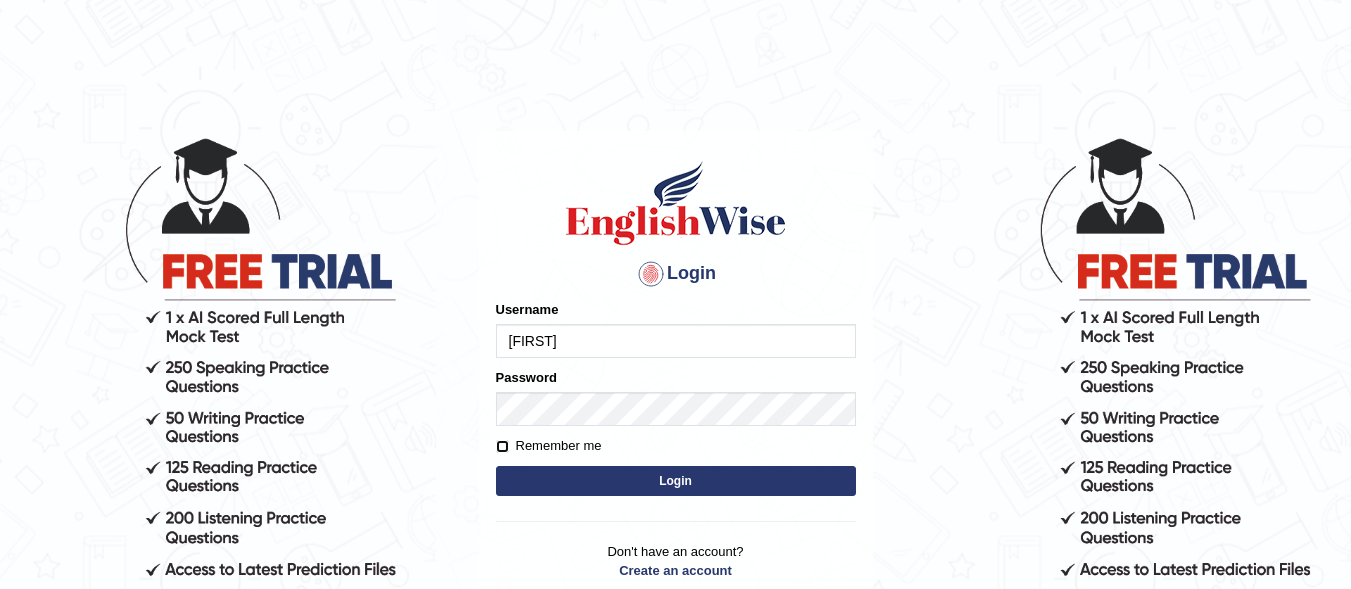 click on "Remember me" at bounding box center (502, 446) 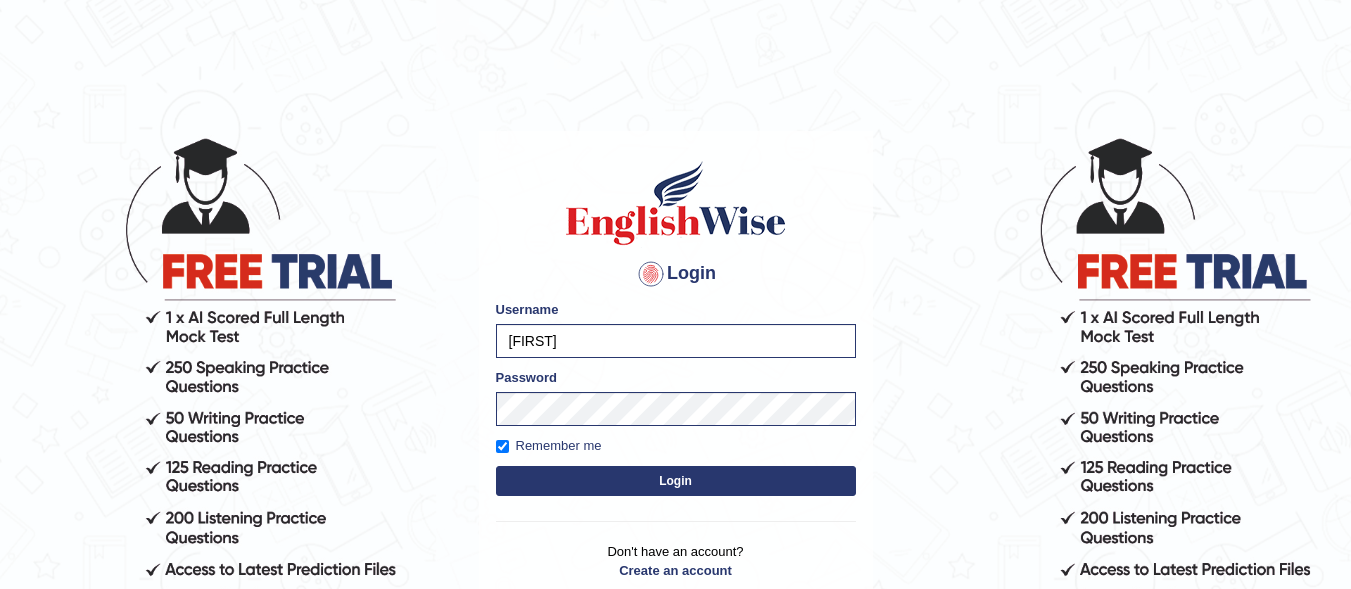 click on "Login" at bounding box center (676, 481) 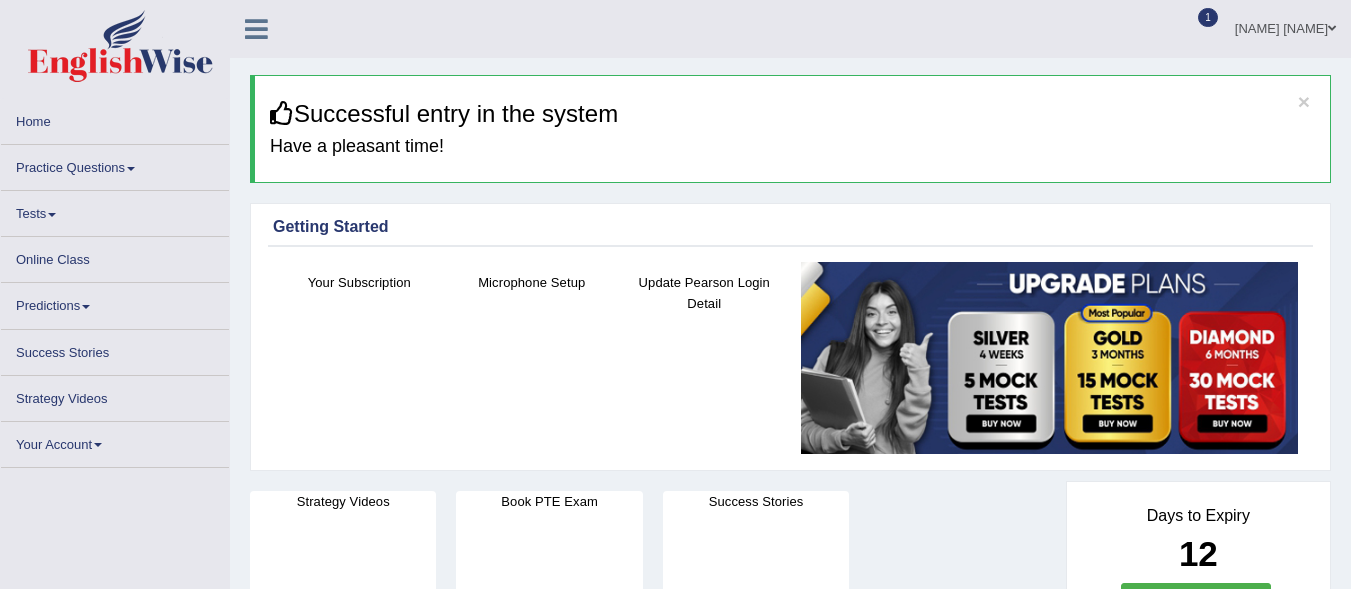scroll, scrollTop: 0, scrollLeft: 0, axis: both 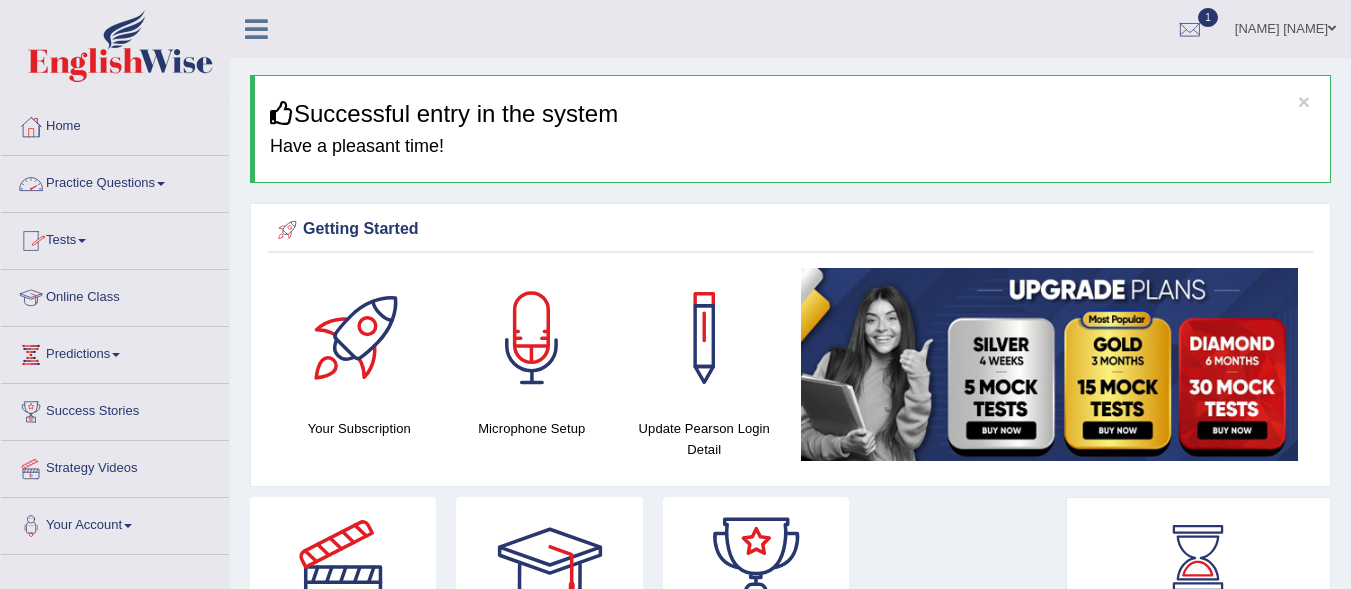 click on "Practice Questions" at bounding box center (115, 181) 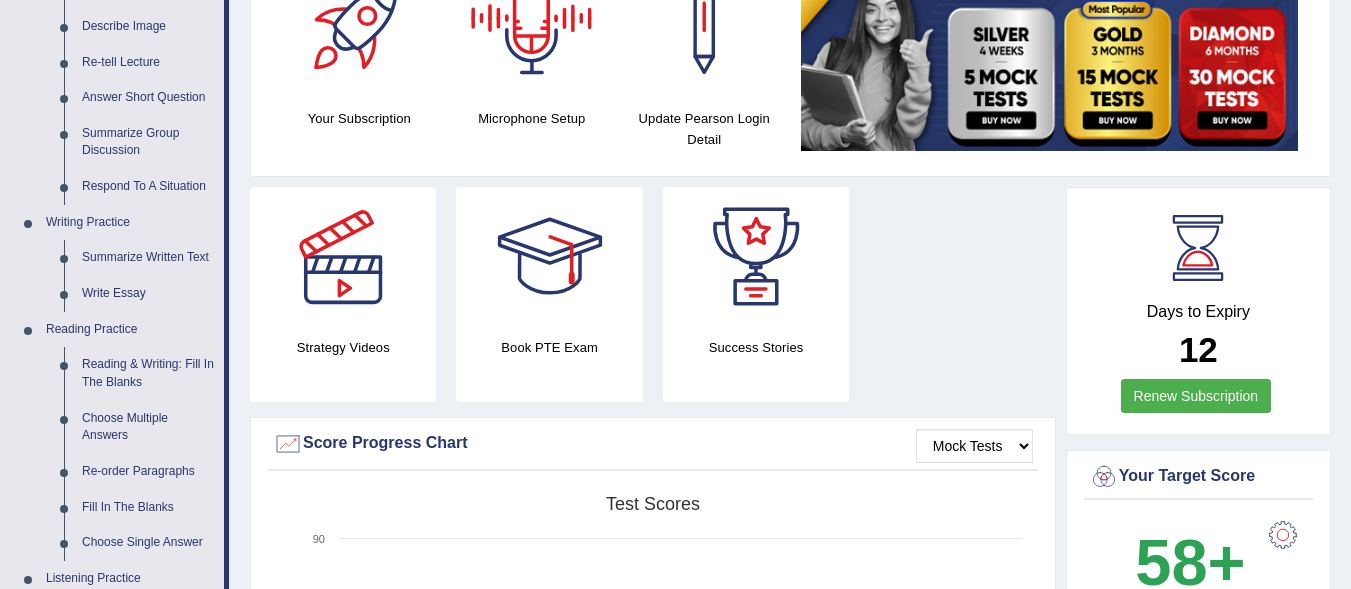 scroll, scrollTop: 0, scrollLeft: 0, axis: both 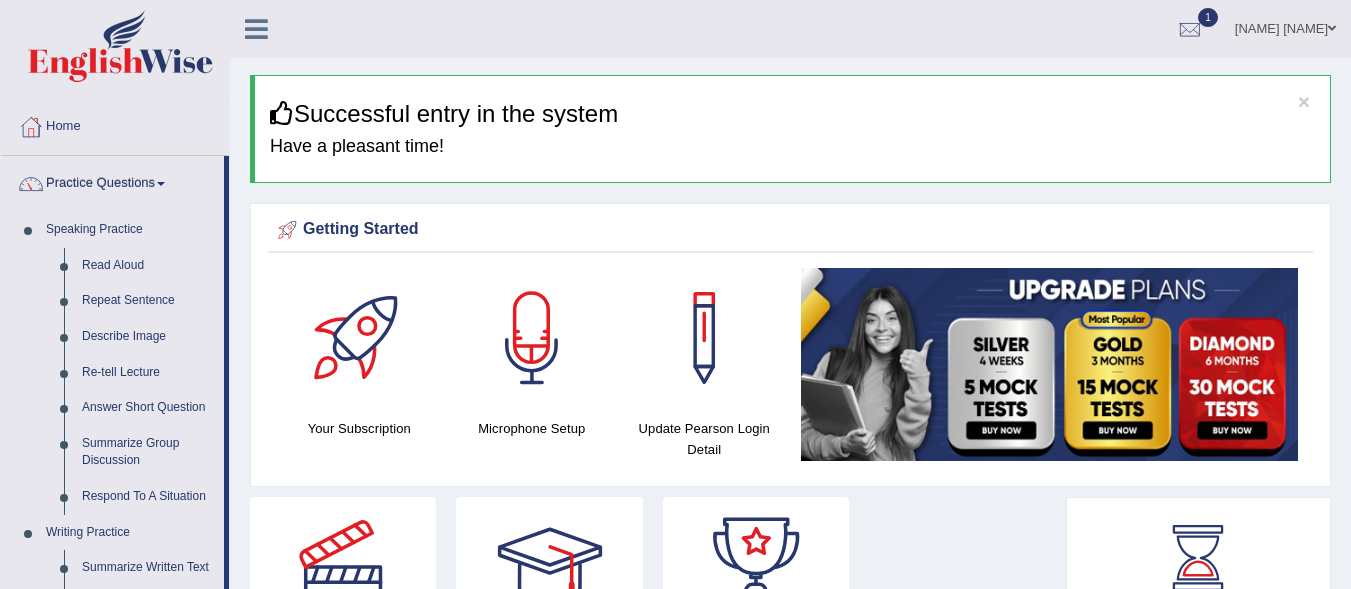 click on "×
Successful entry in the system Have a pleasant time!
Please login from Desktop. If you think this is an error (or logged in from desktop),  please click here to contact us
Getting Started
Your Subscription
Microphone Setup
Update Pearson Login Detail
×" at bounding box center [790, 1534] 